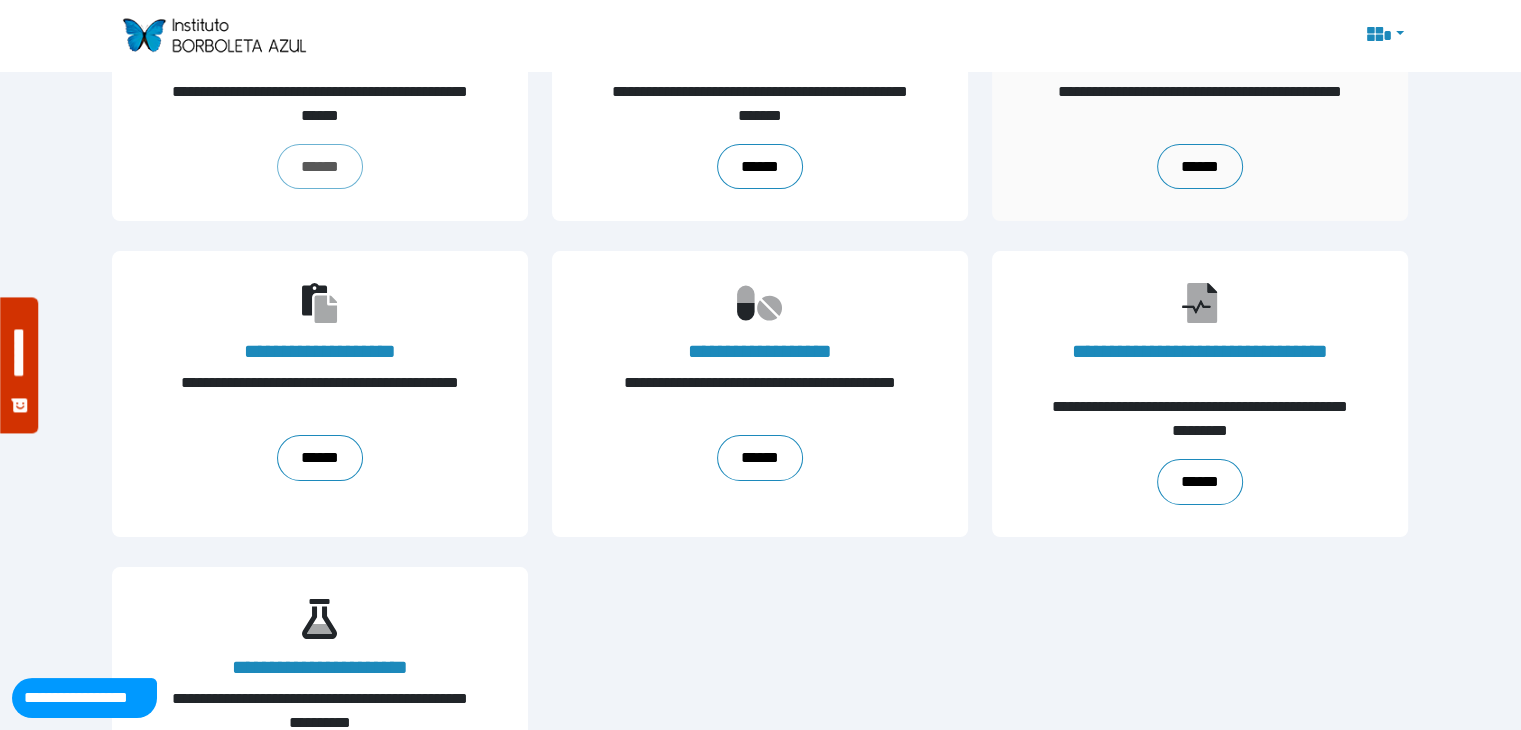 scroll, scrollTop: 0, scrollLeft: 0, axis: both 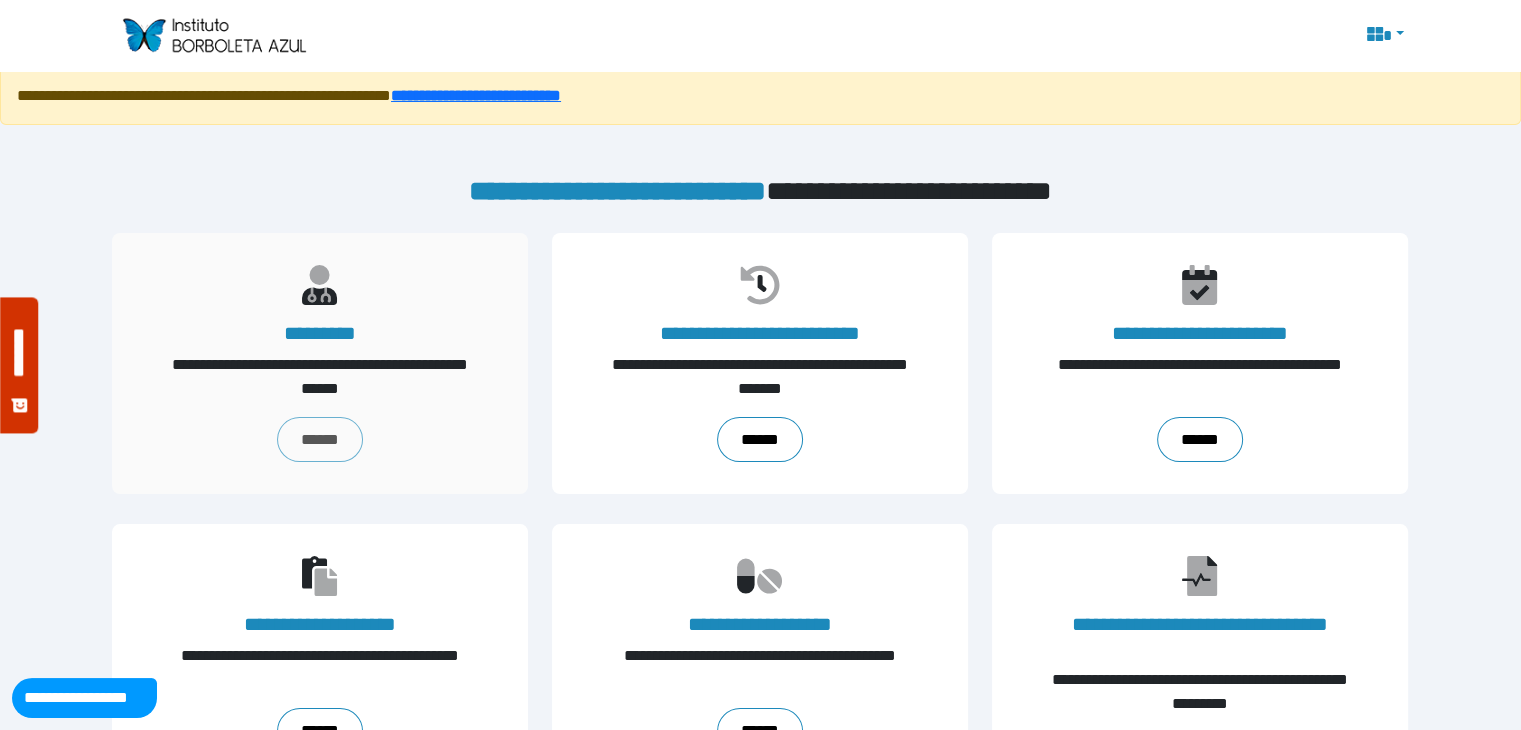 click on "**********" at bounding box center (320, 363) 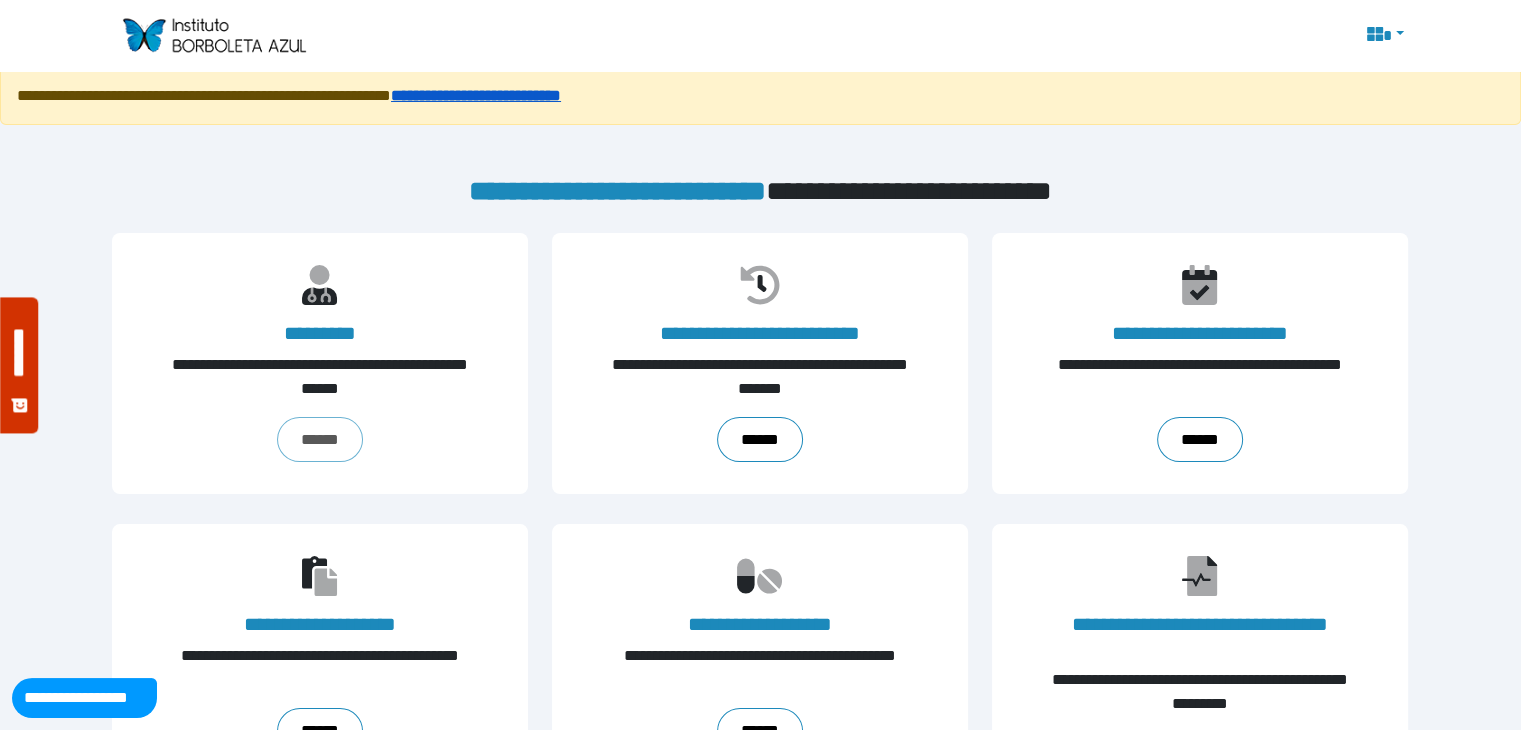 click on "**********" at bounding box center [476, 95] 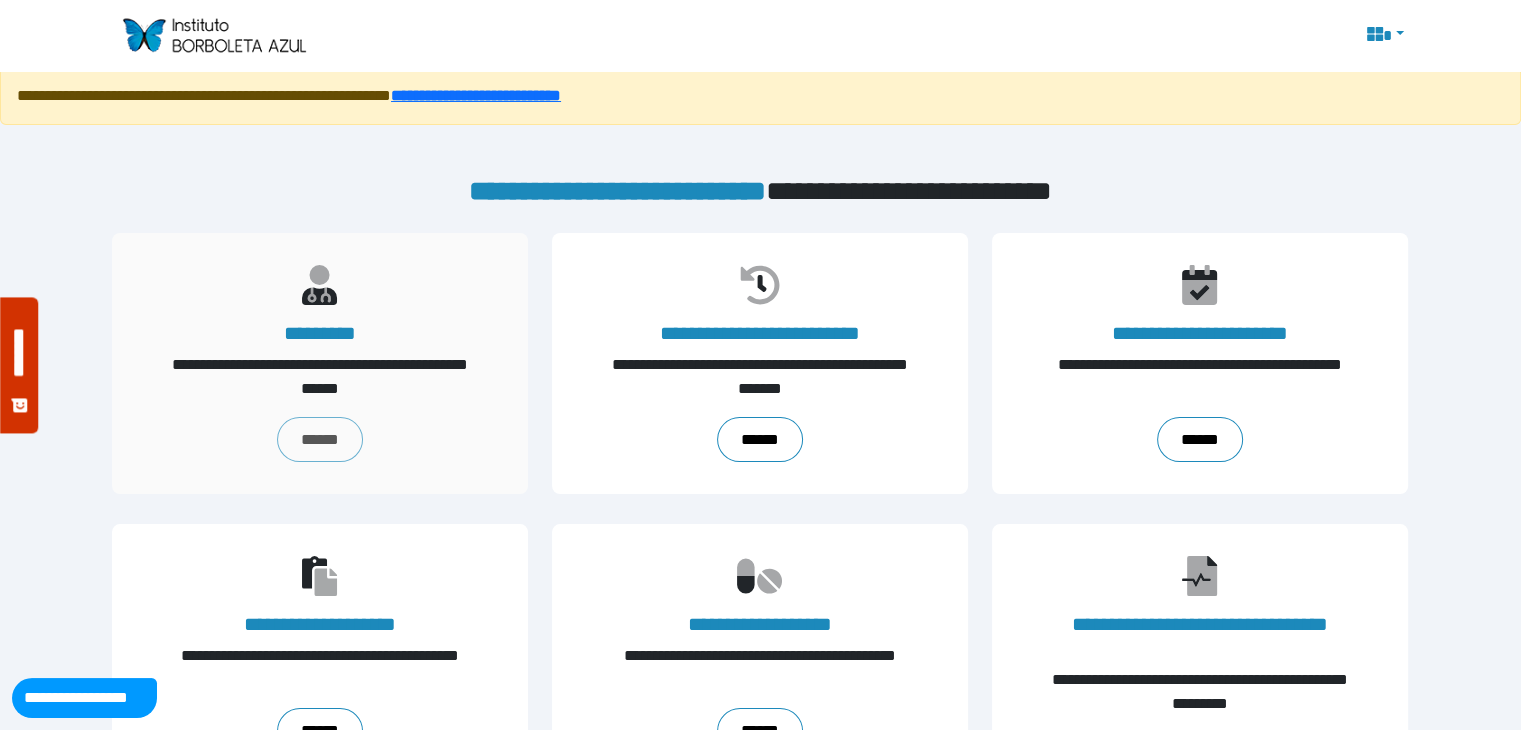 click on "**********" at bounding box center [320, 363] 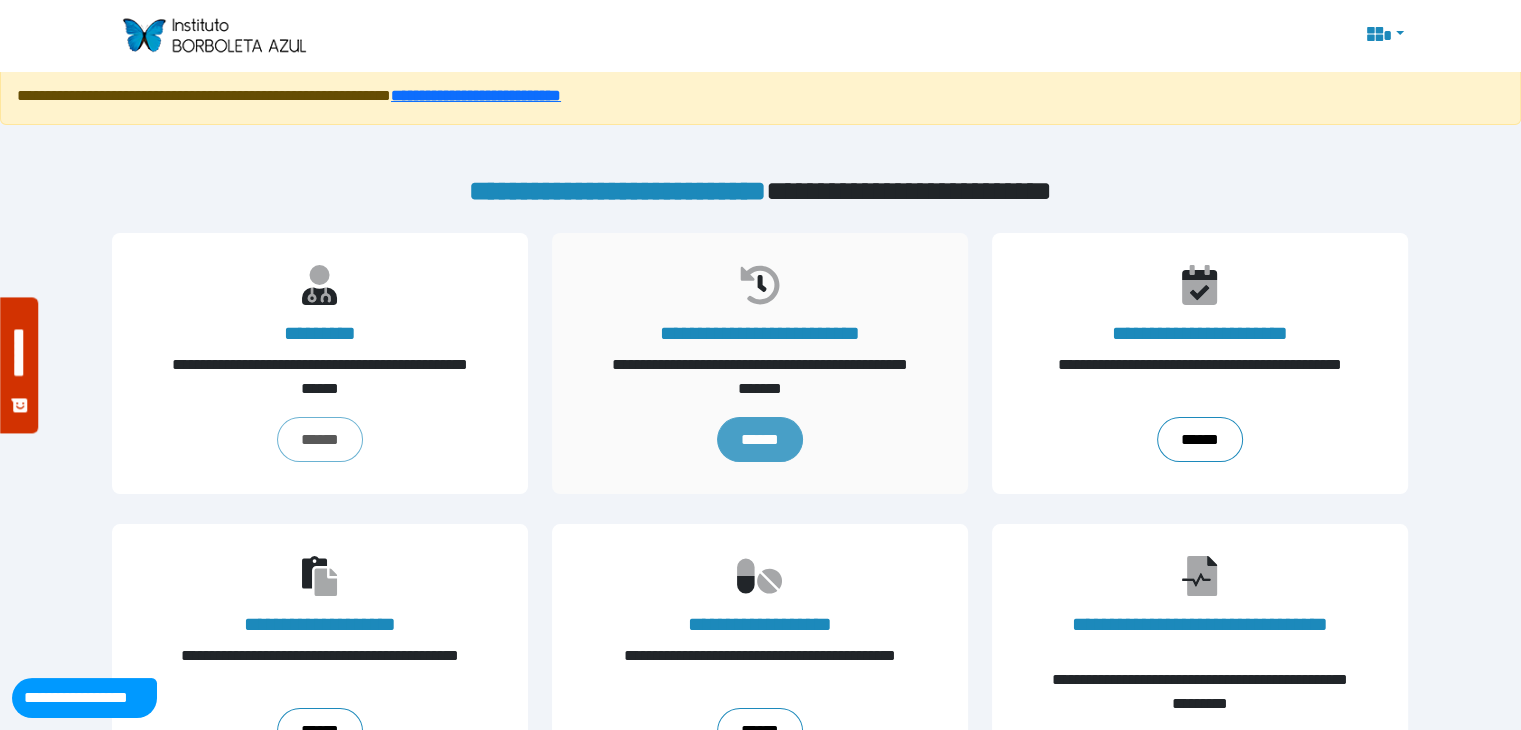 click on "******" at bounding box center (760, 439) 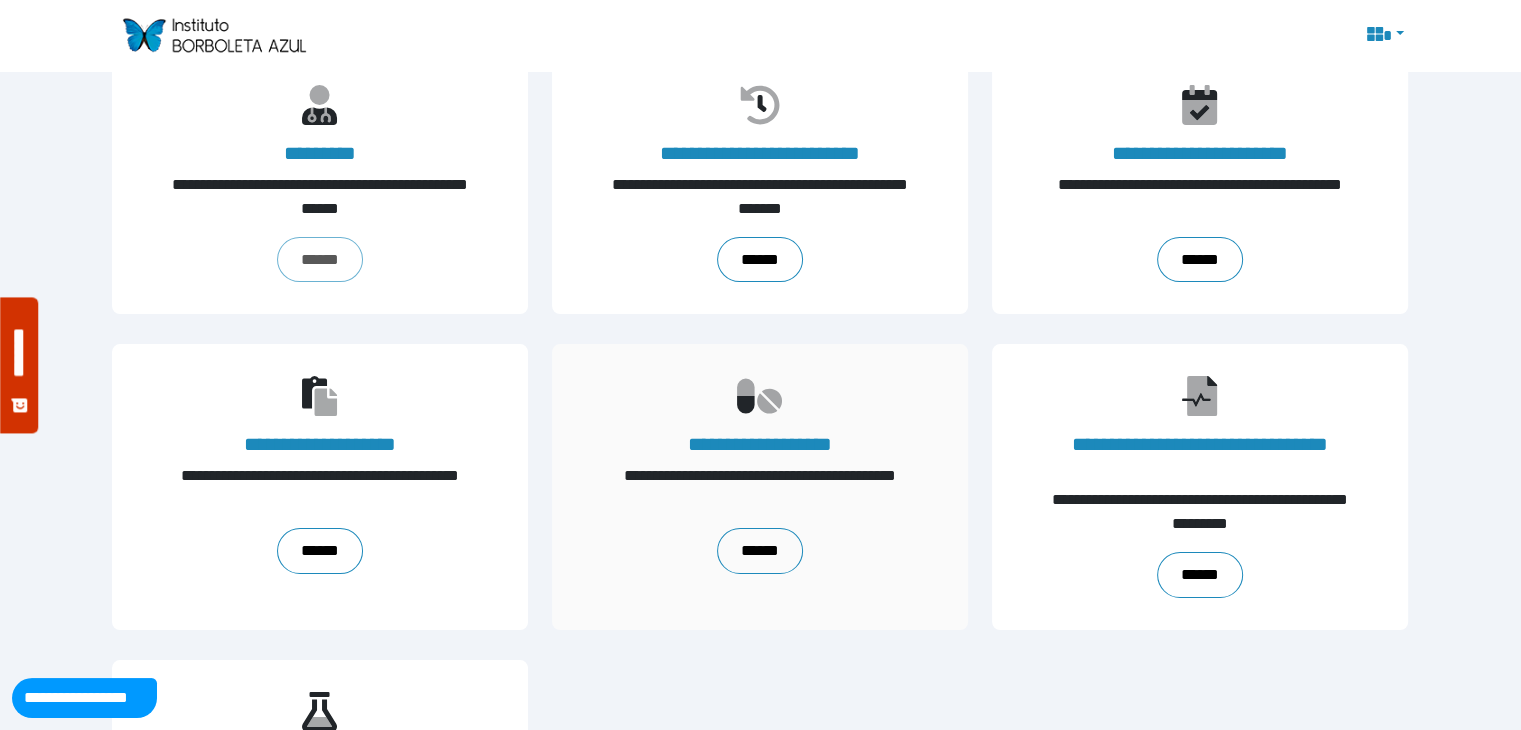 scroll, scrollTop: 174, scrollLeft: 0, axis: vertical 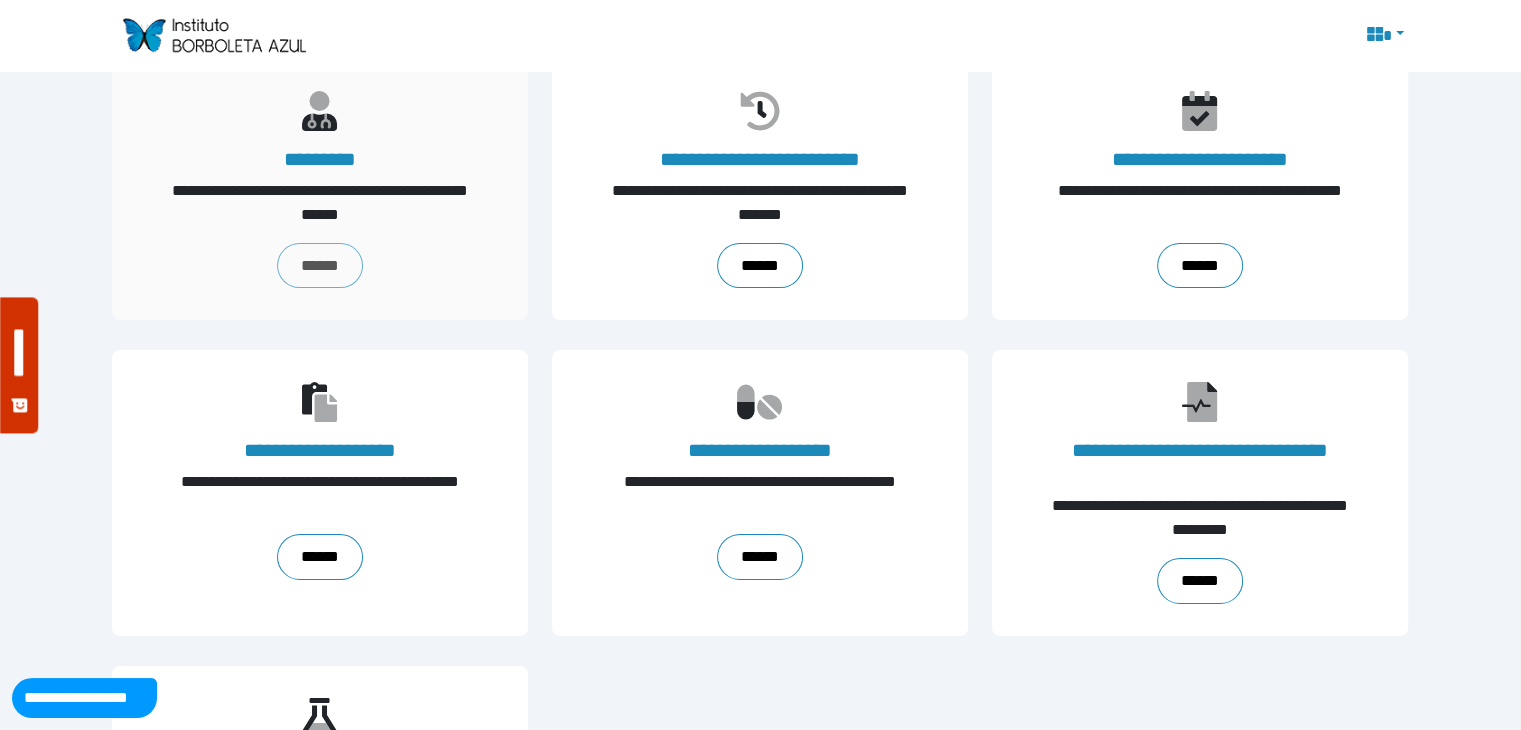 click on "**********" at bounding box center (320, 189) 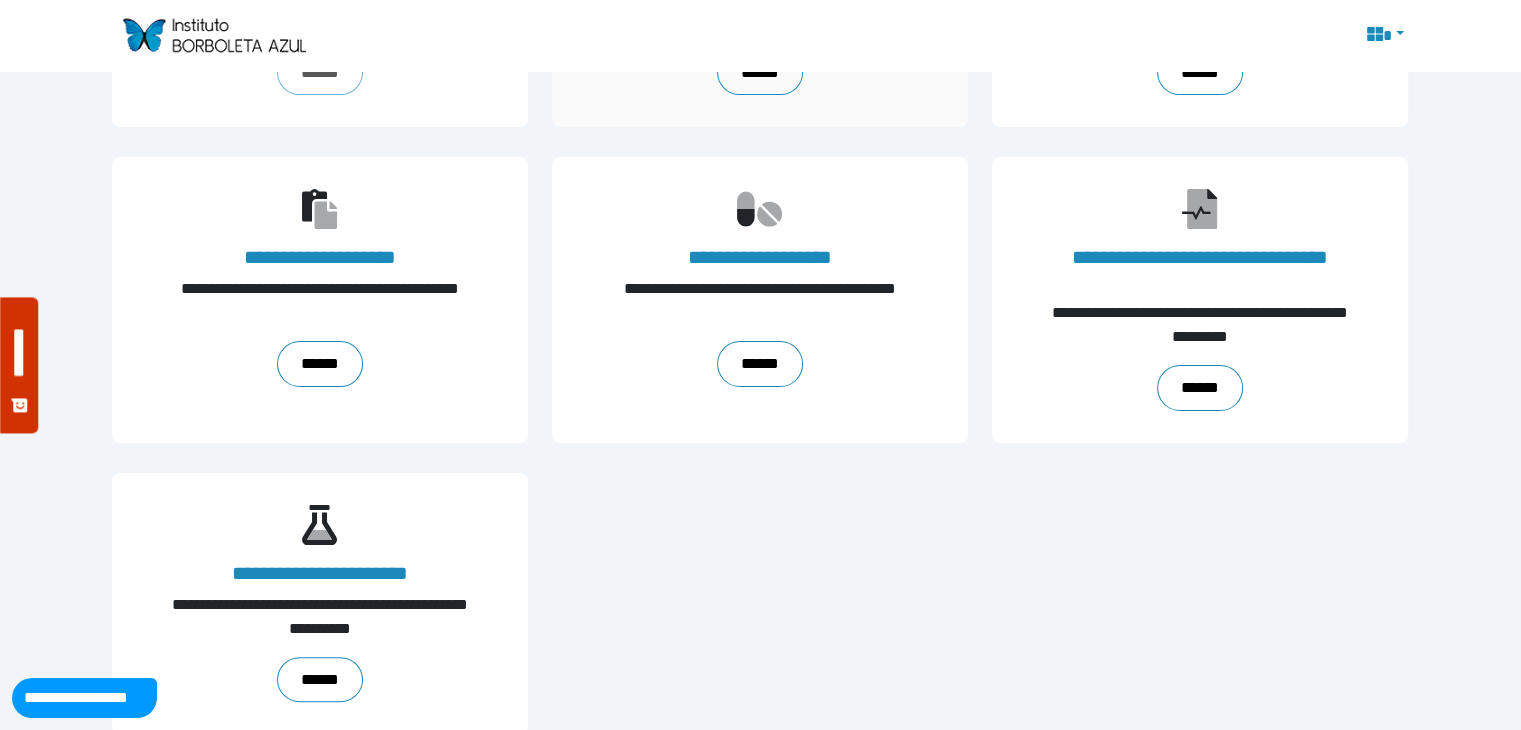 scroll, scrollTop: 380, scrollLeft: 0, axis: vertical 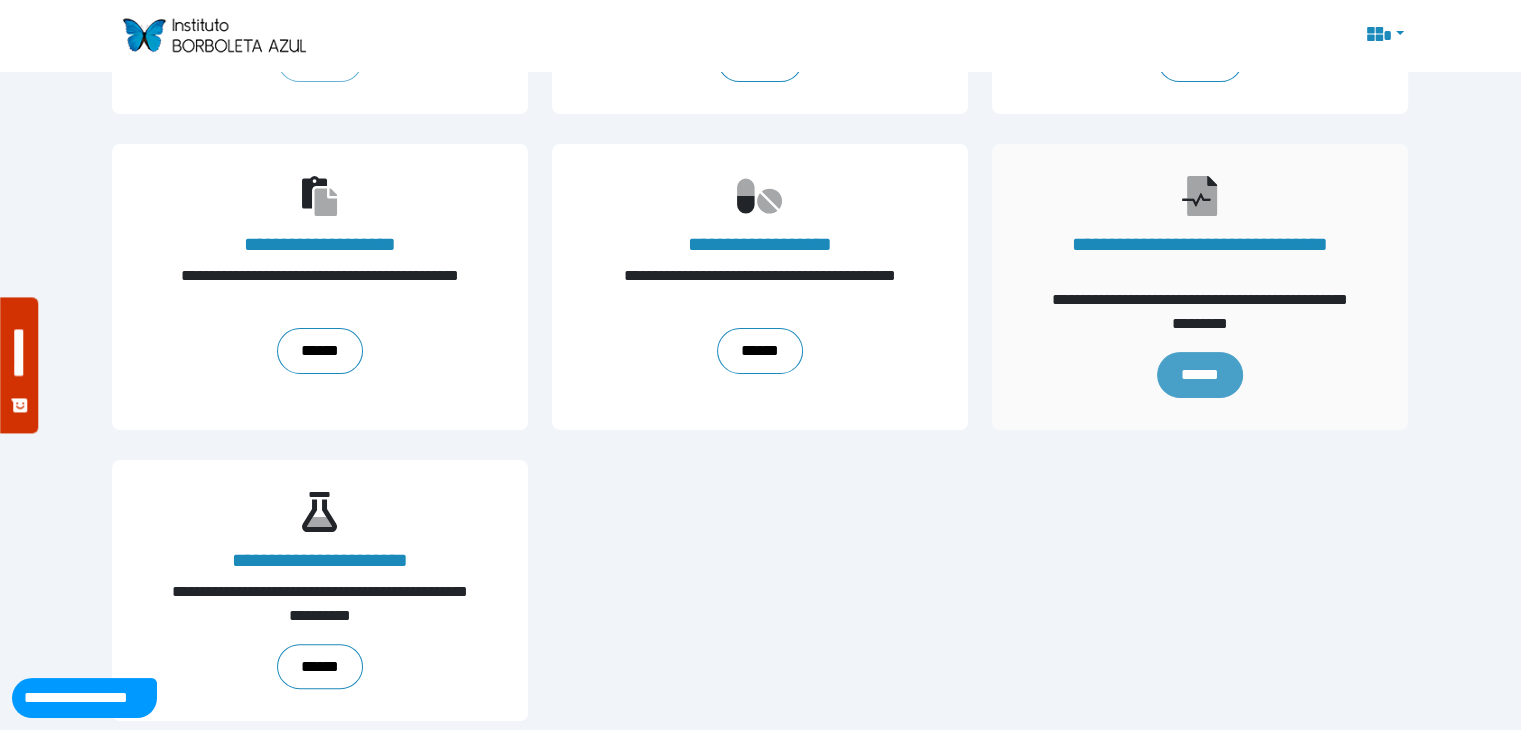 click on "******" at bounding box center (1200, 375) 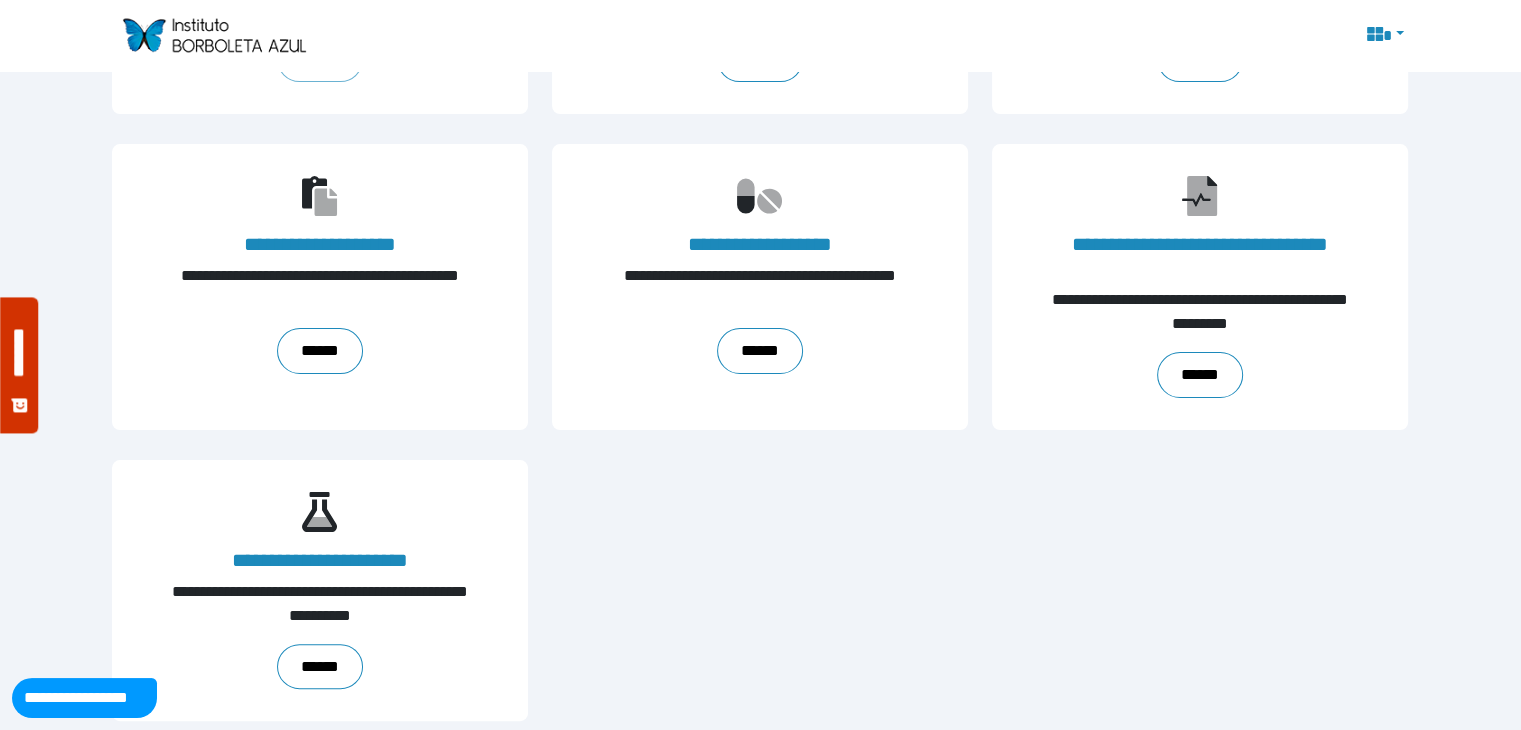 click at bounding box center (1384, 36) 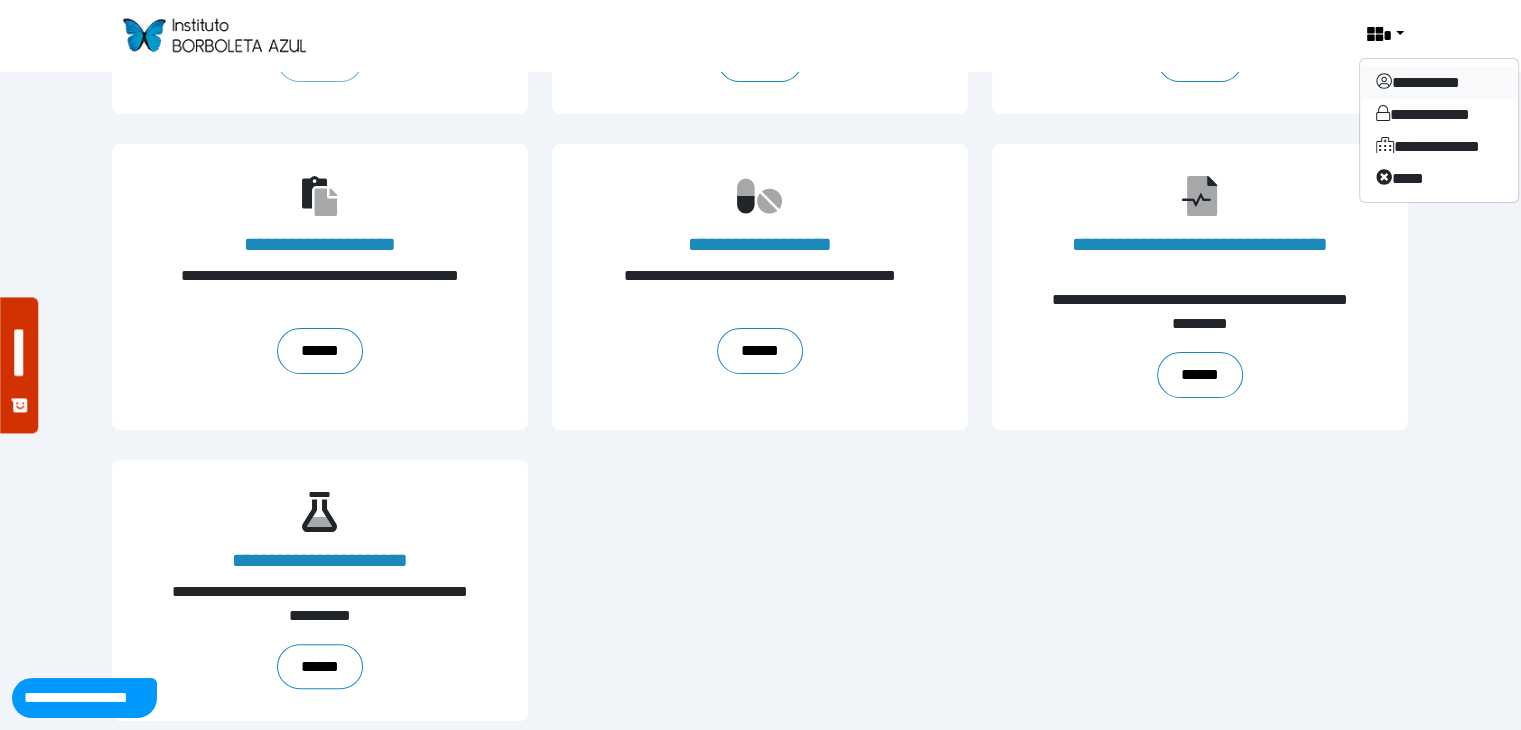 click on "**********" at bounding box center [1439, 83] 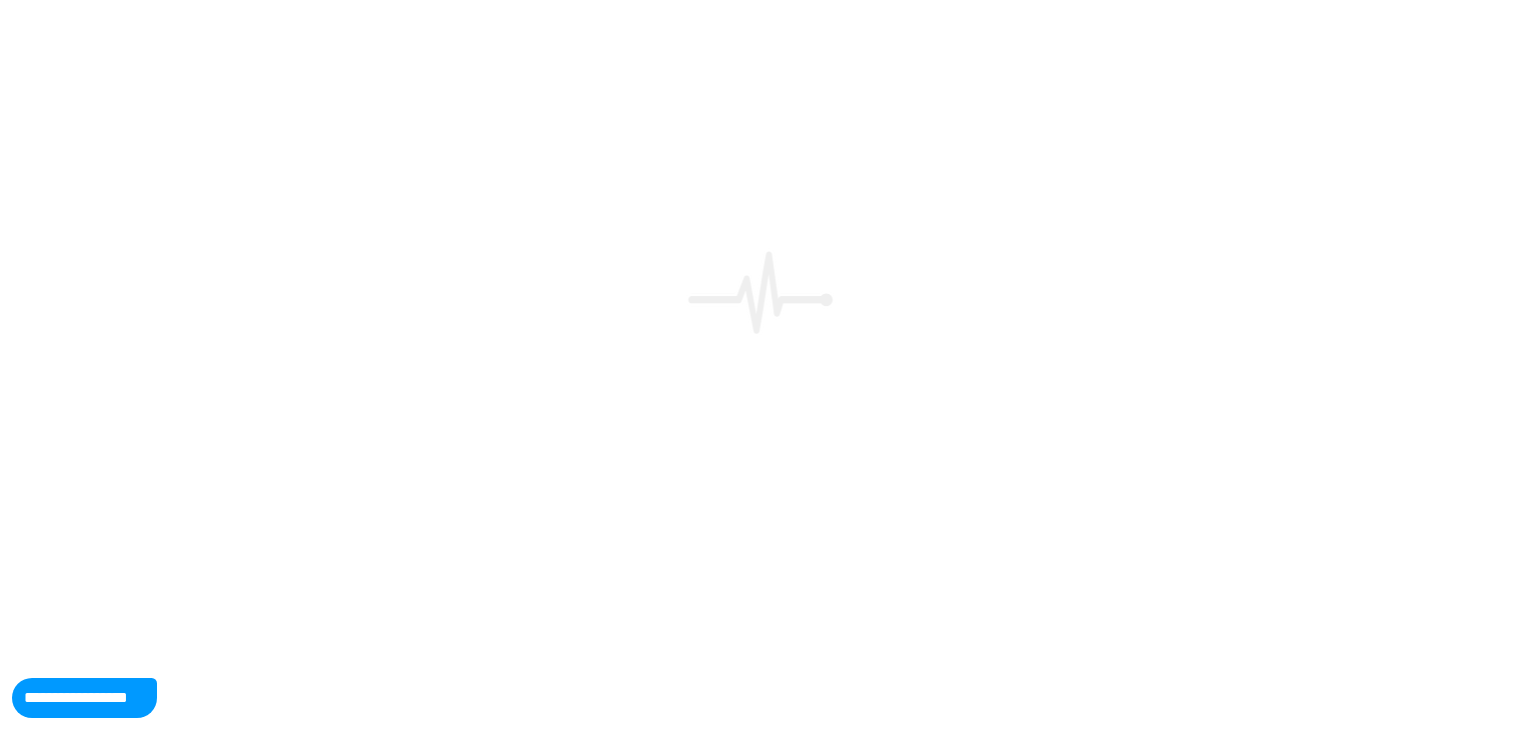 scroll, scrollTop: 0, scrollLeft: 0, axis: both 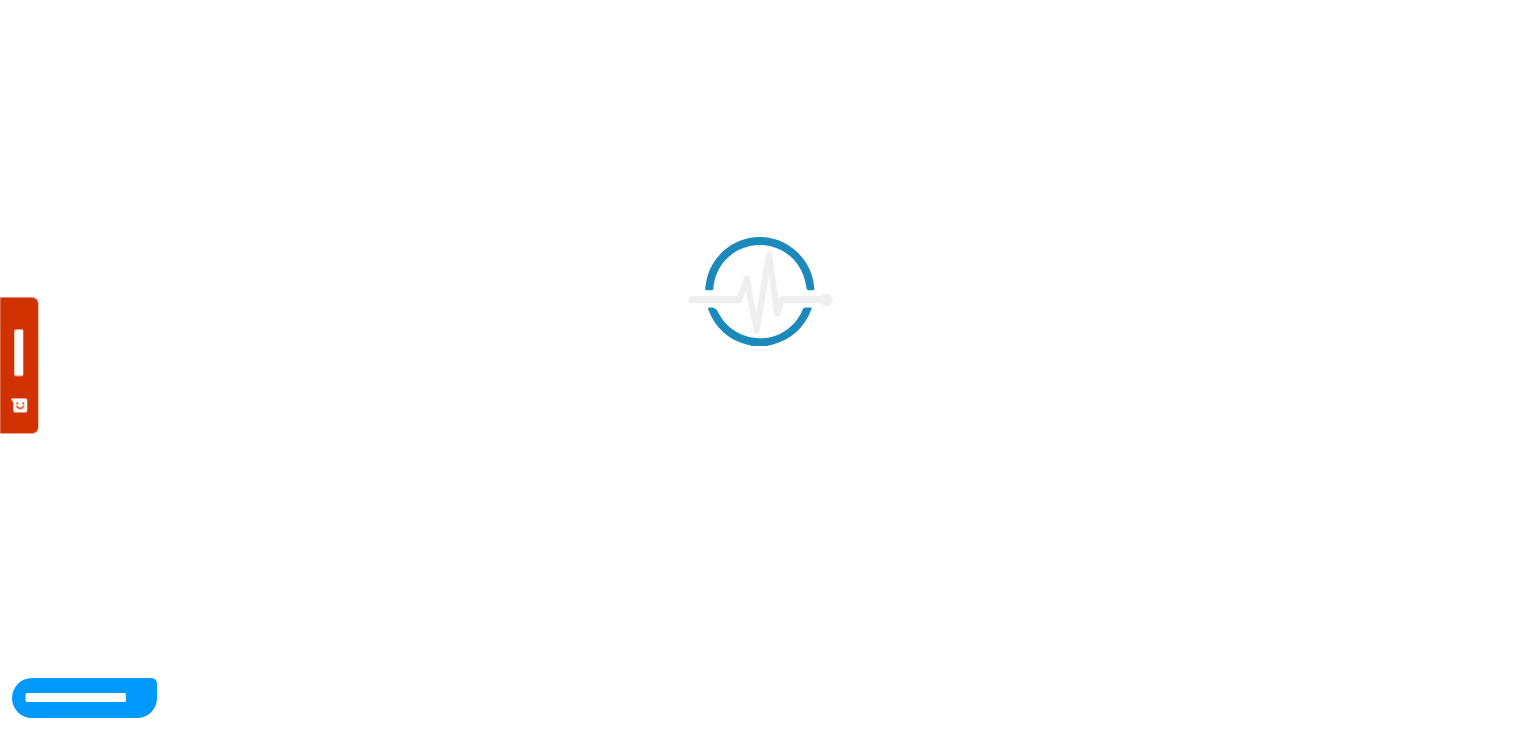 type on "**********" 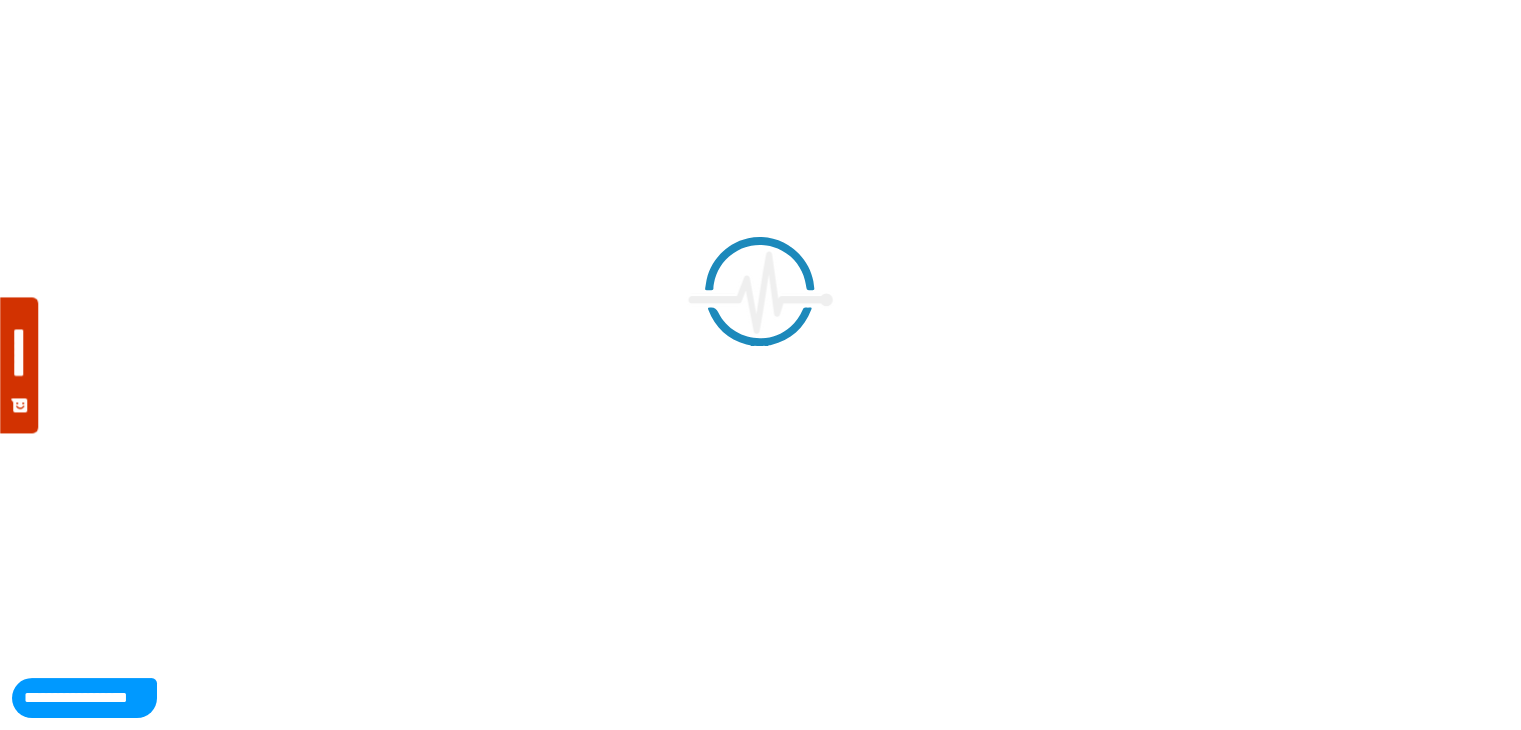 type on "**********" 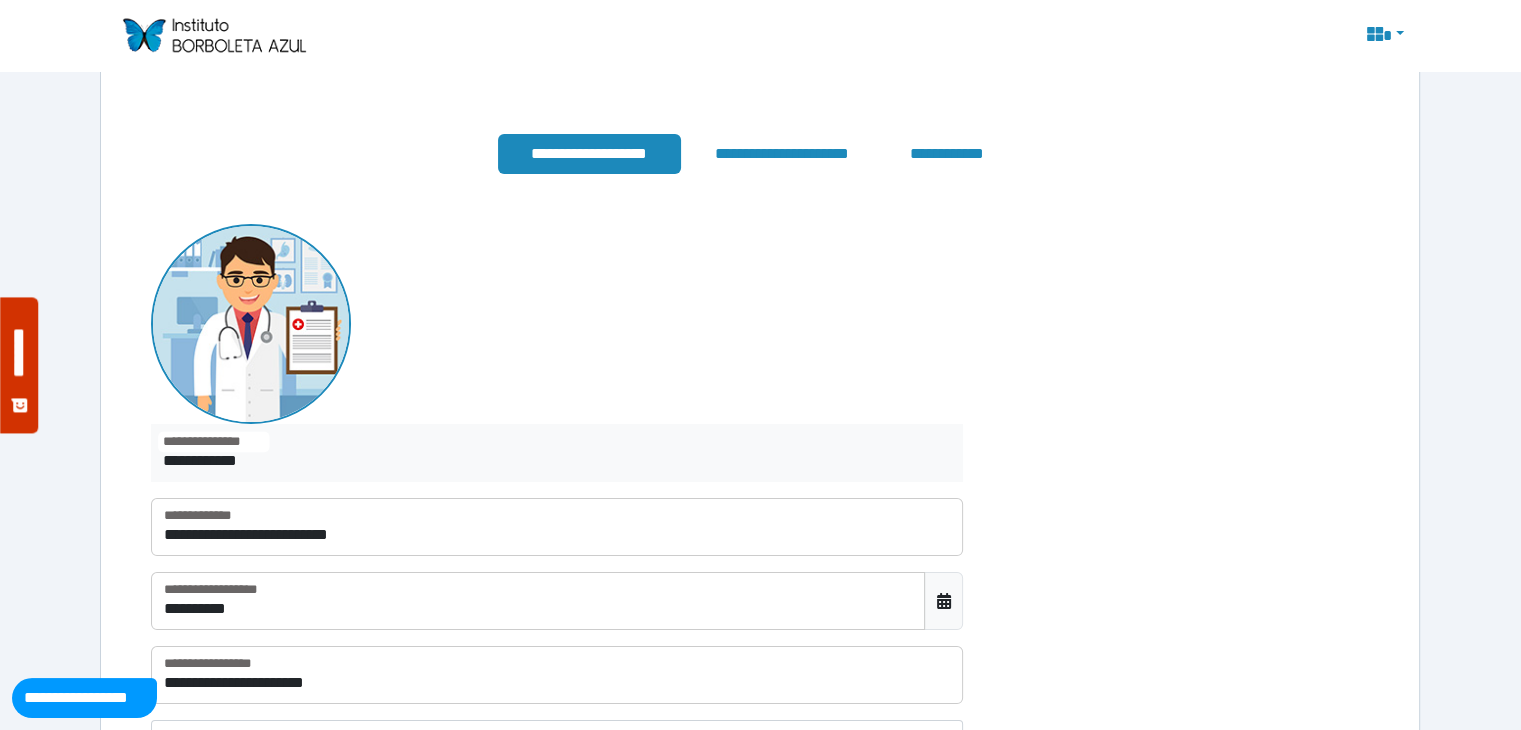 scroll, scrollTop: 226, scrollLeft: 0, axis: vertical 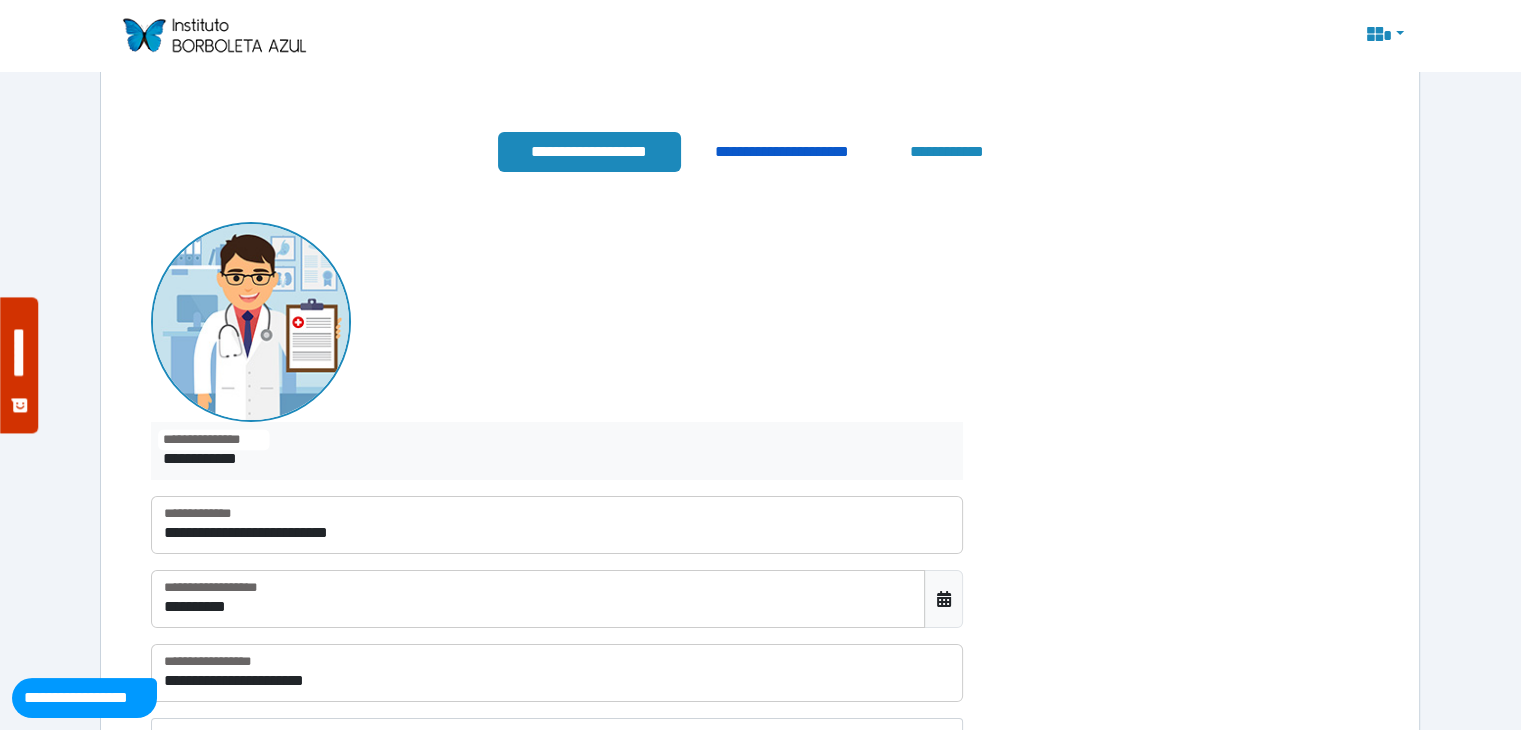 click on "**********" at bounding box center [782, 151] 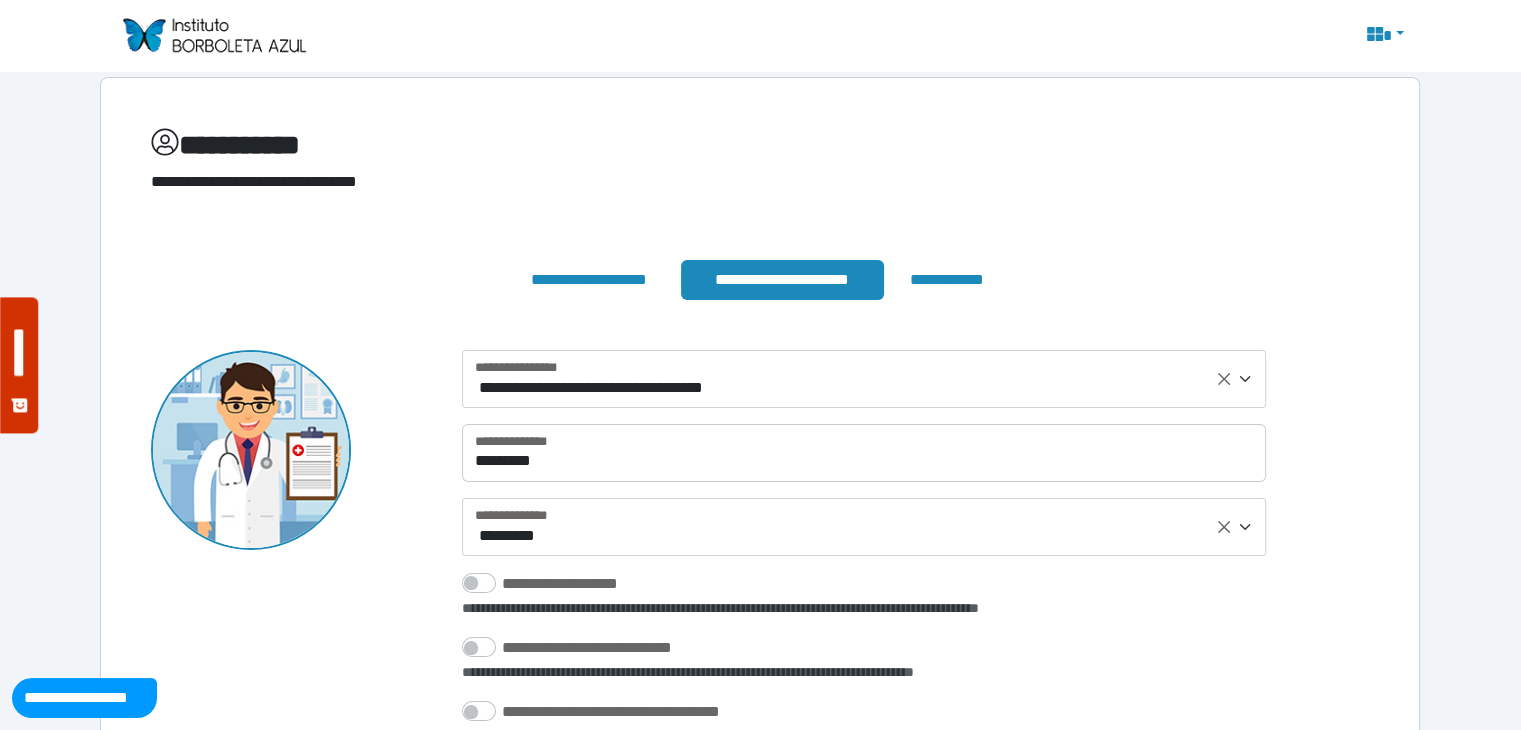 scroll, scrollTop: 96, scrollLeft: 0, axis: vertical 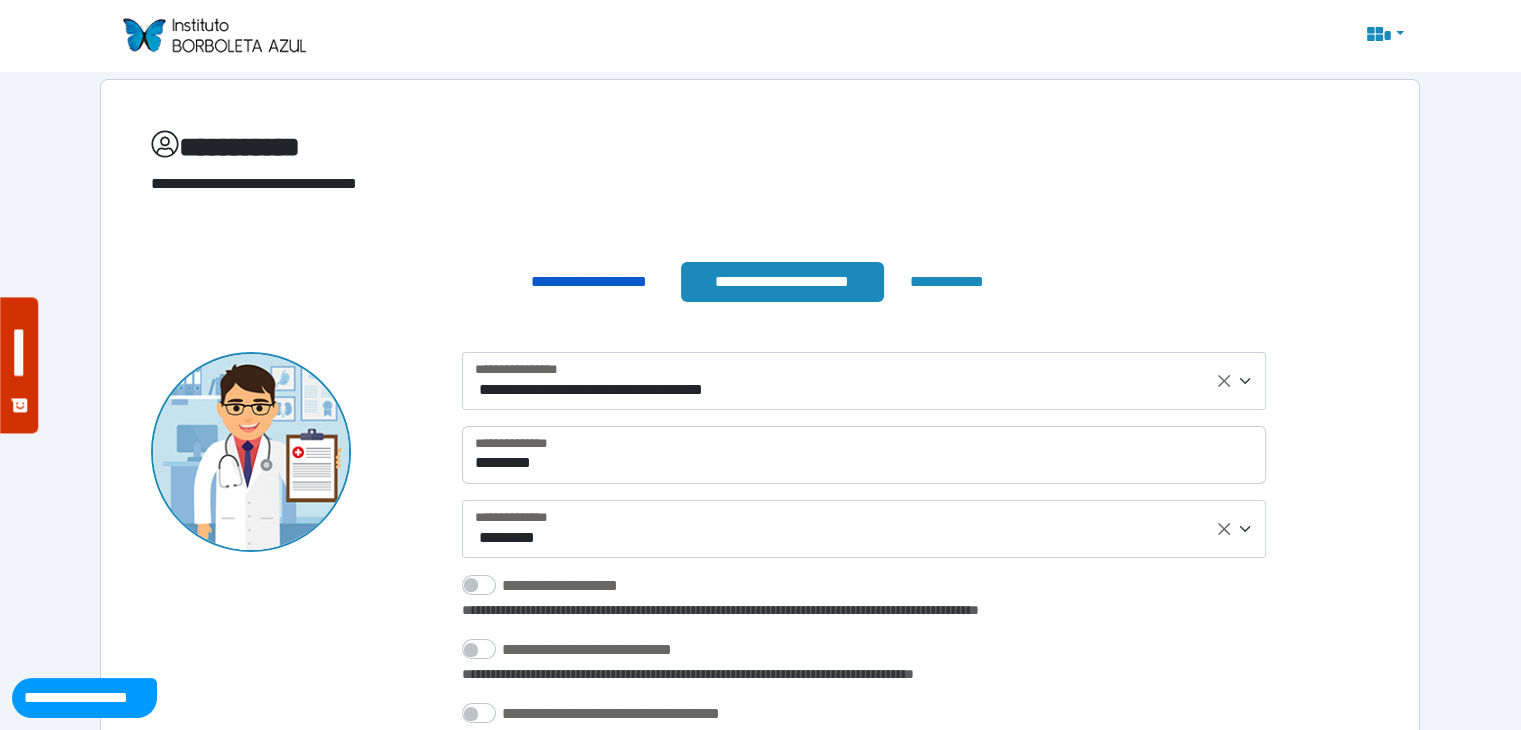 click on "**********" at bounding box center [589, 281] 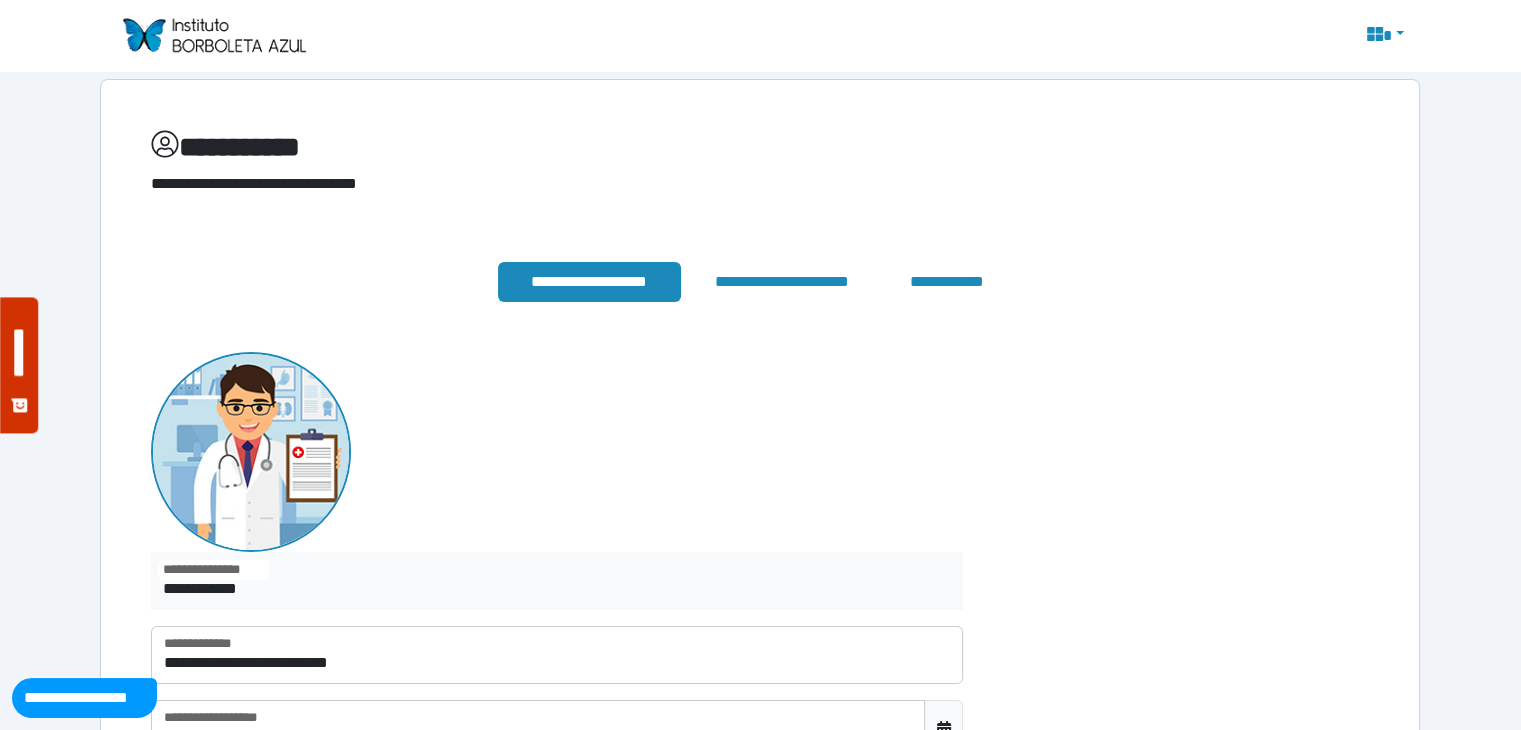 type 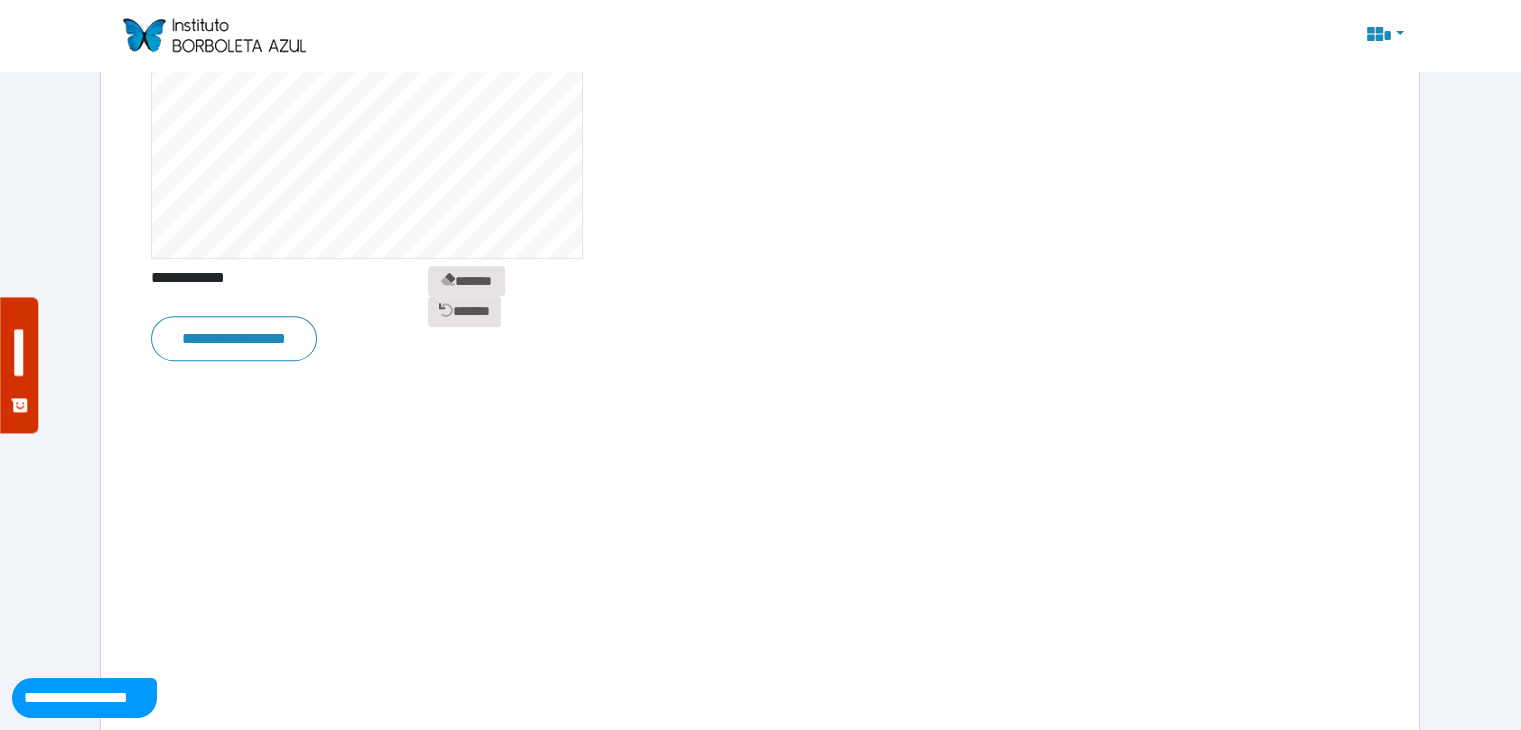 scroll, scrollTop: 1167, scrollLeft: 0, axis: vertical 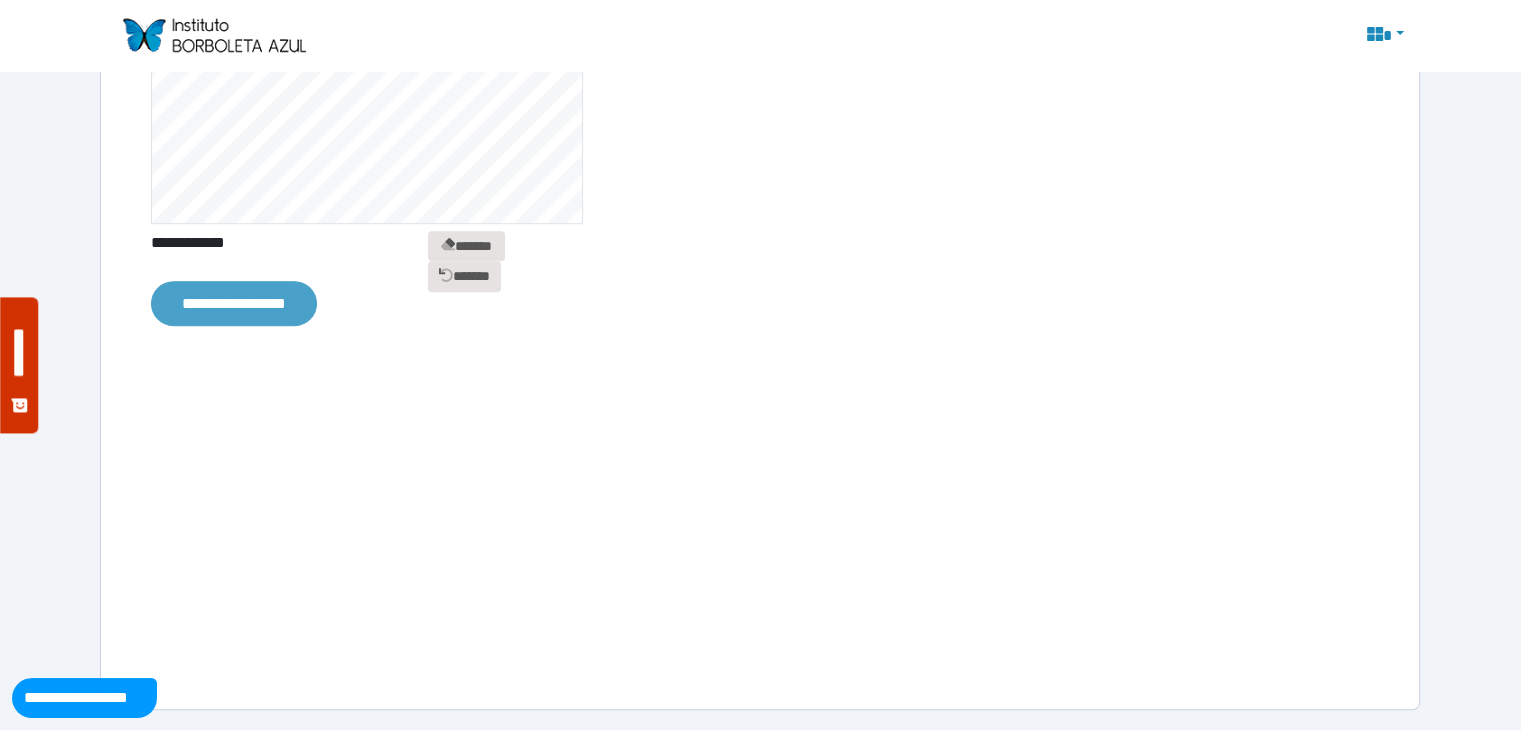 click on "**********" at bounding box center [234, 303] 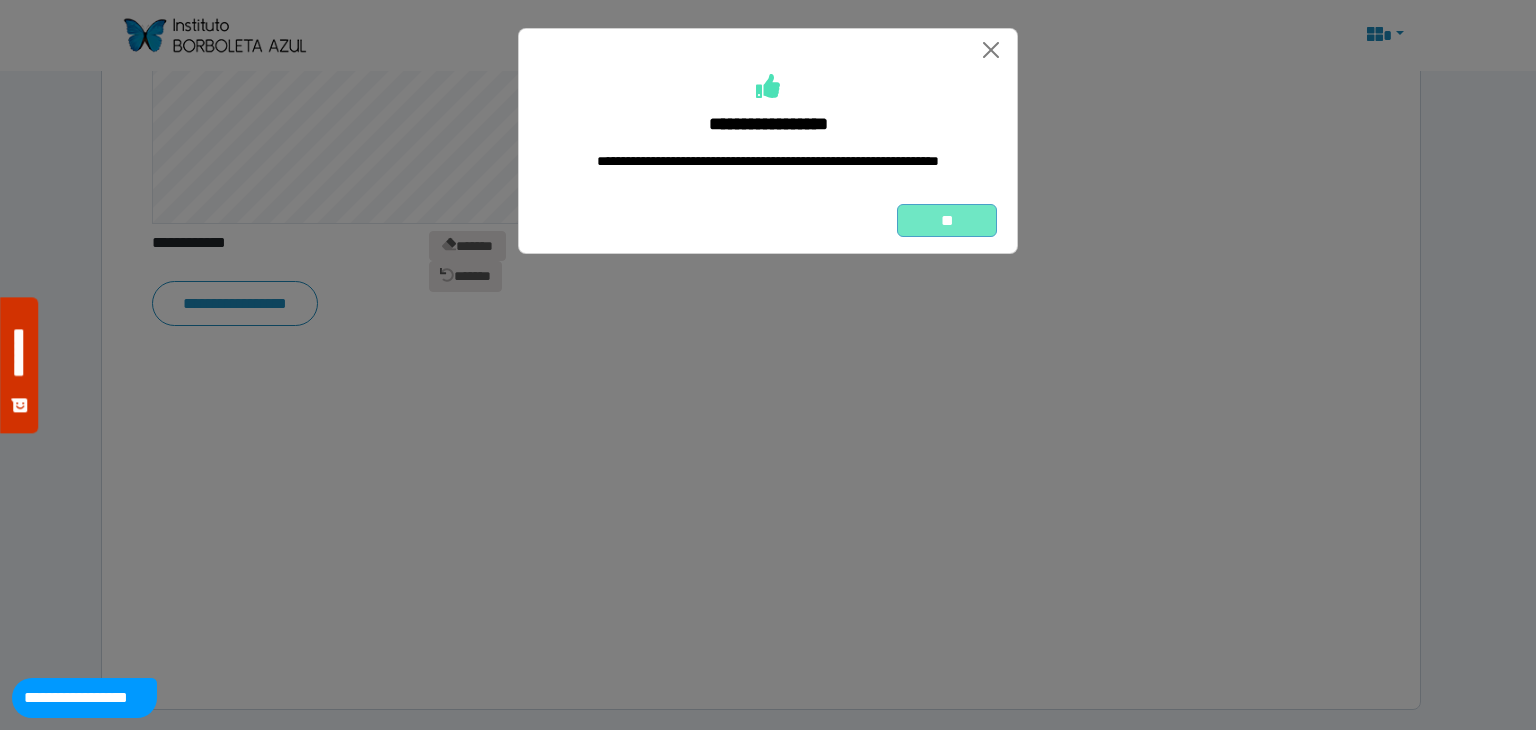 click on "**" at bounding box center (947, 221) 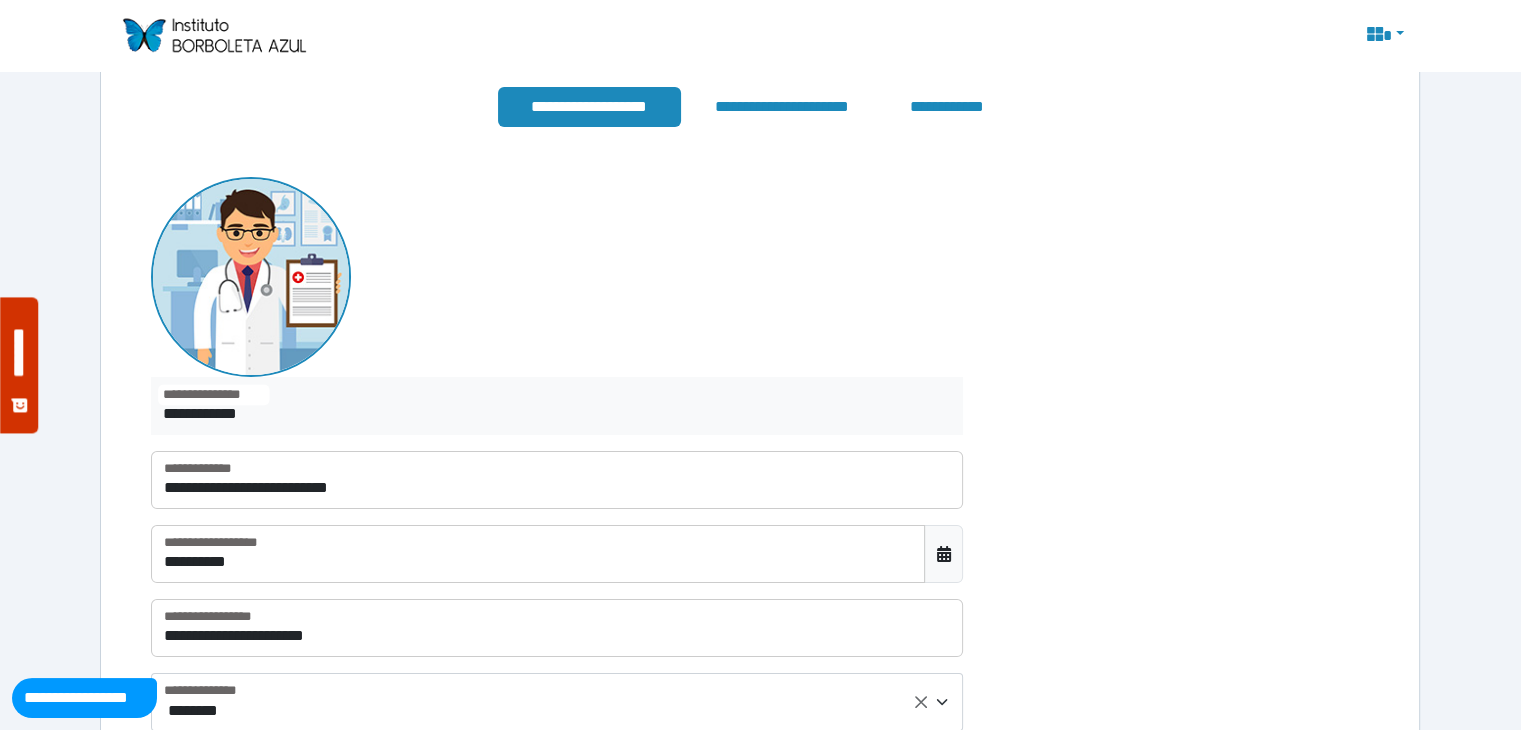 scroll, scrollTop: 213, scrollLeft: 0, axis: vertical 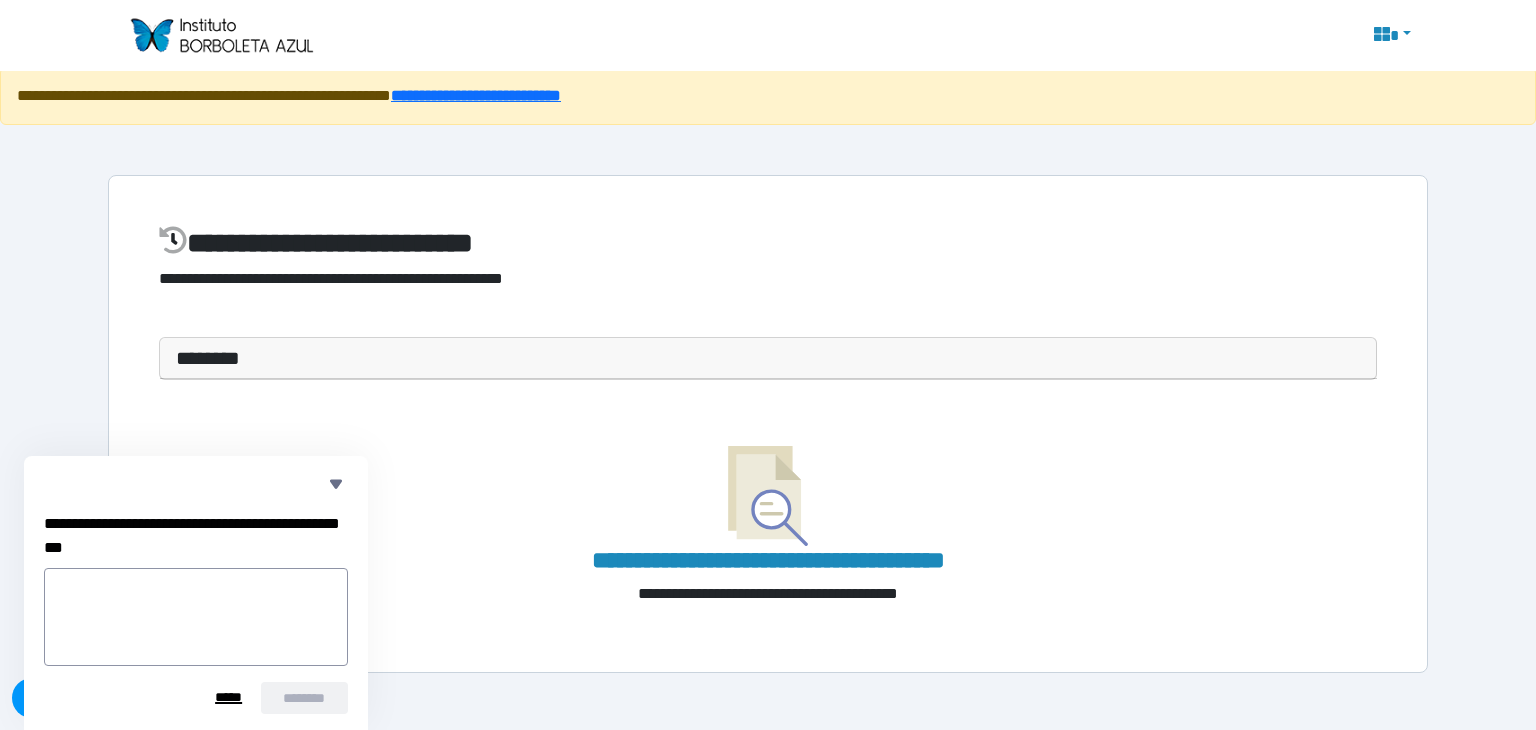 click on "*****" at bounding box center (229, 698) 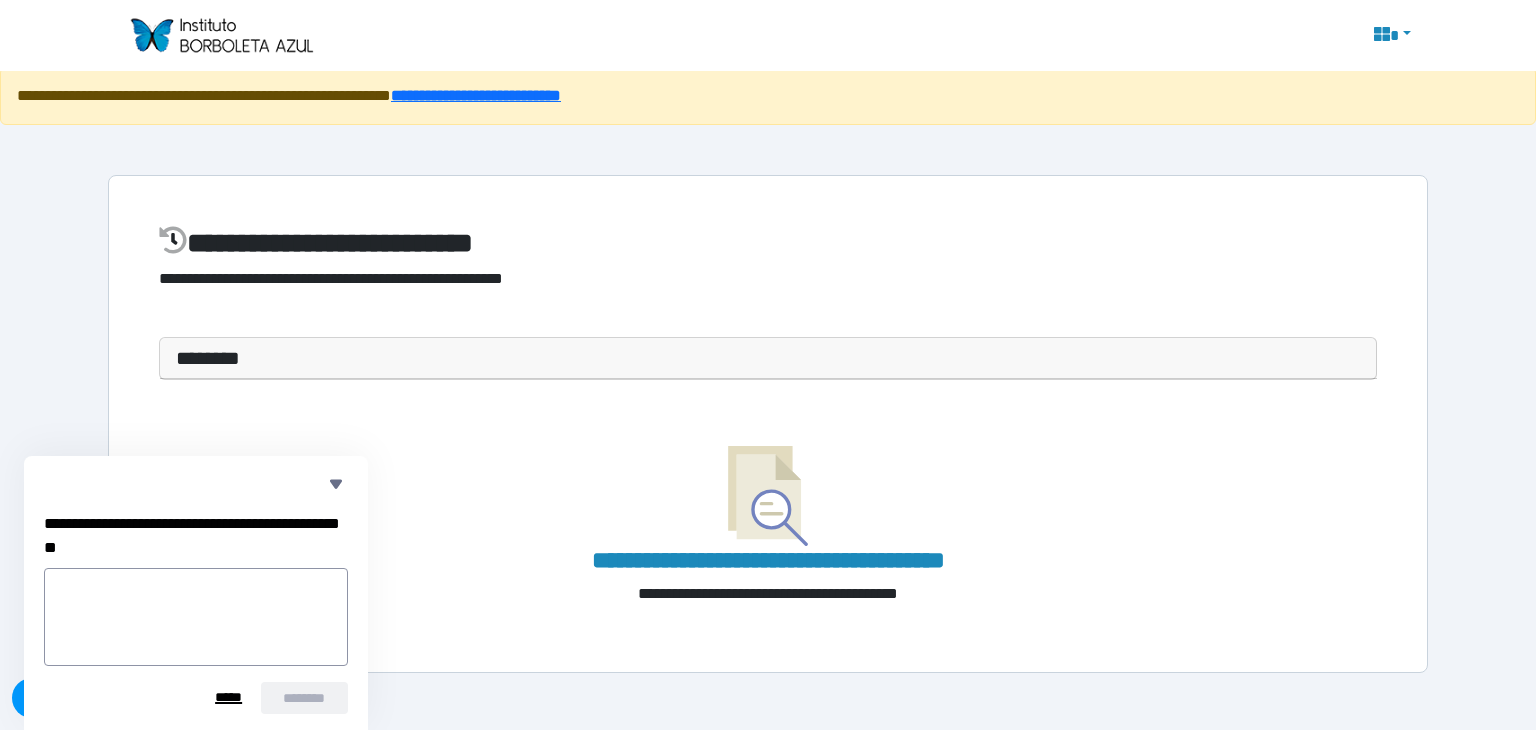 click on "*****" at bounding box center [229, 698] 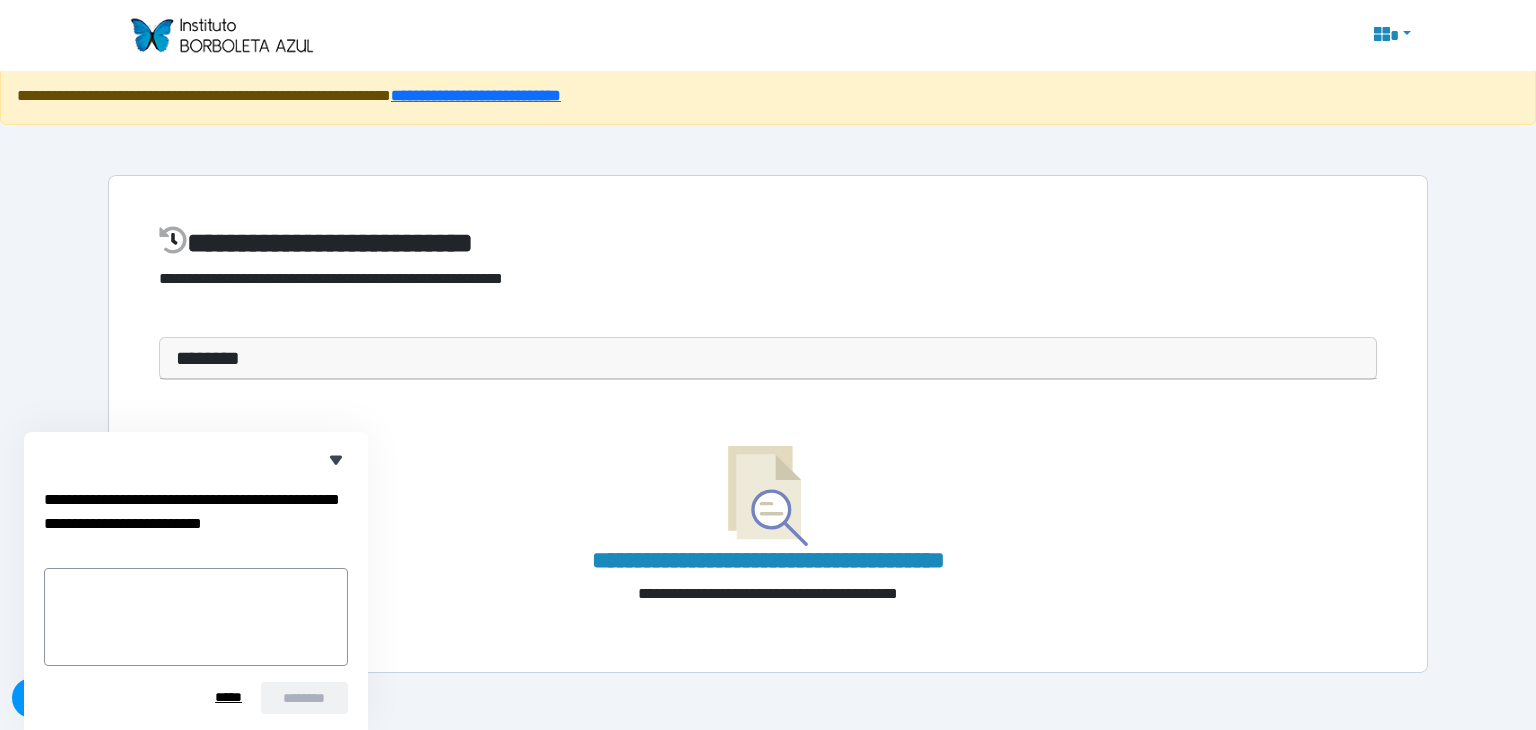 click 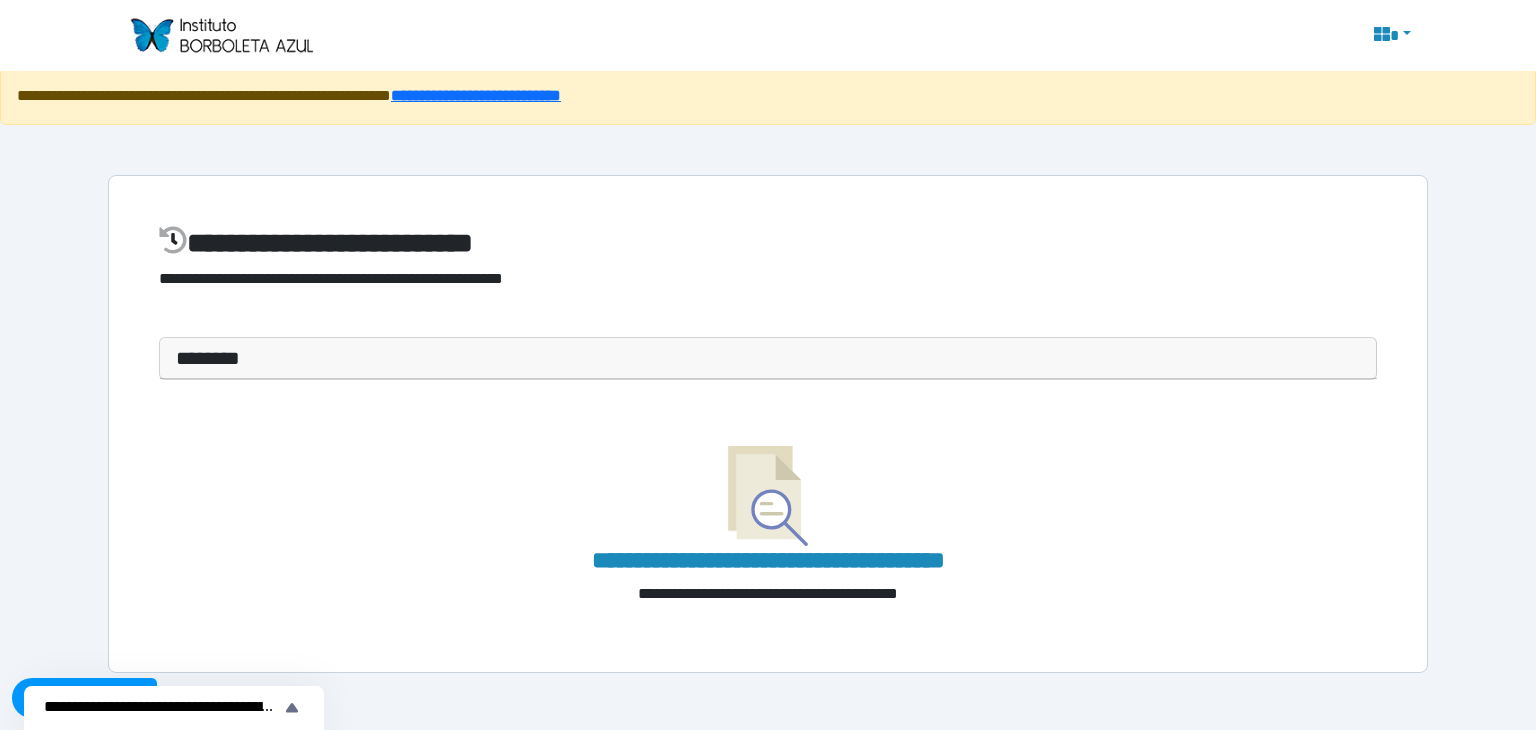 type 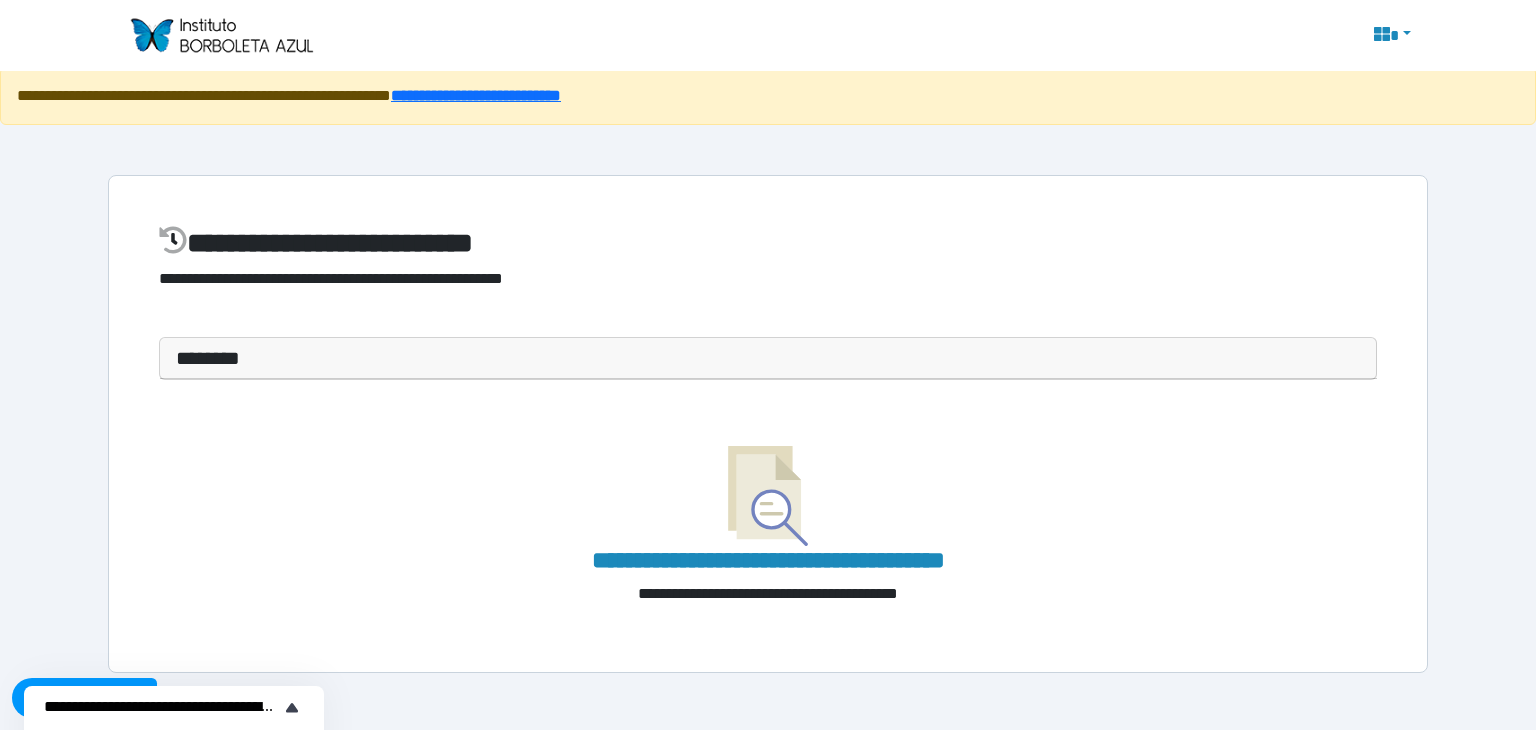 click on "**********" at bounding box center (162, 707) 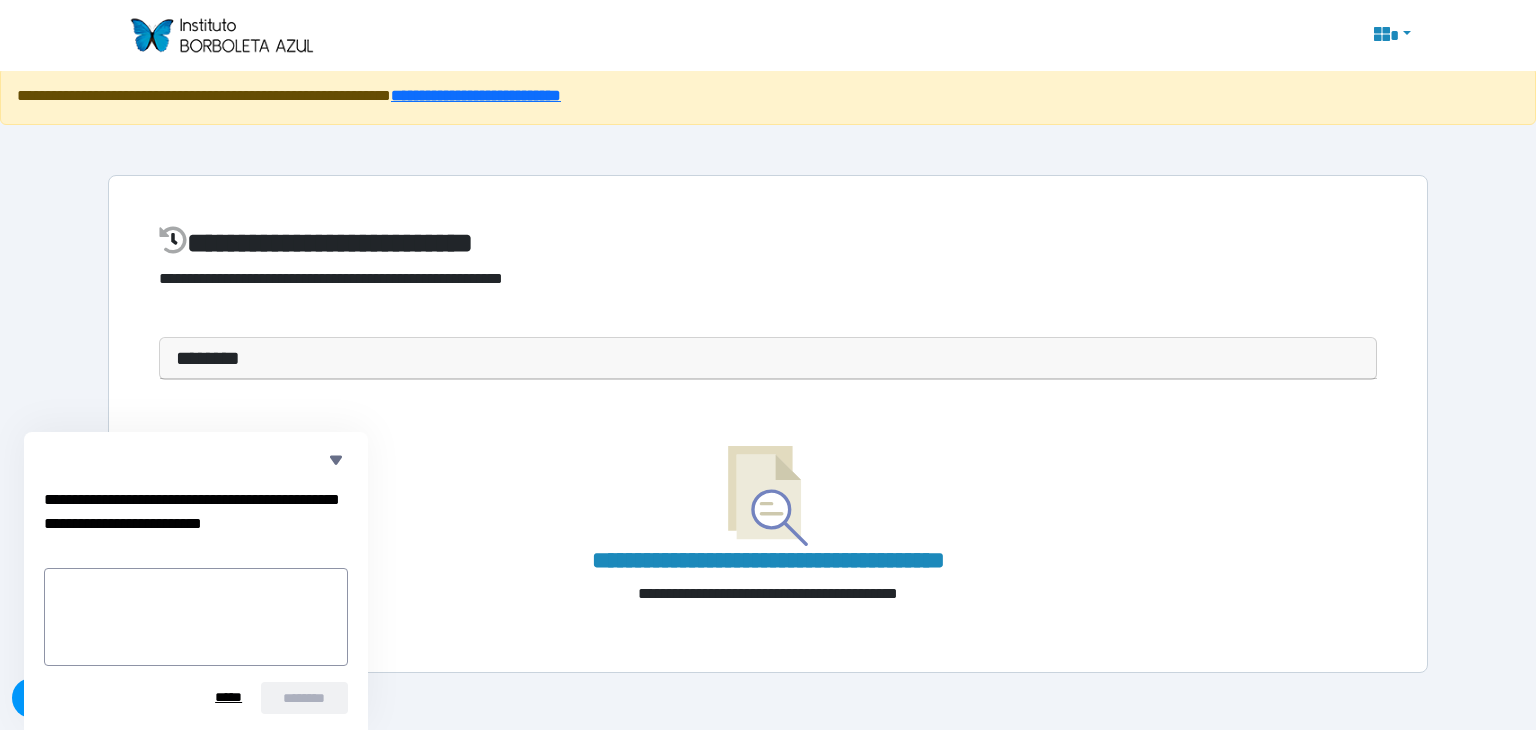 type 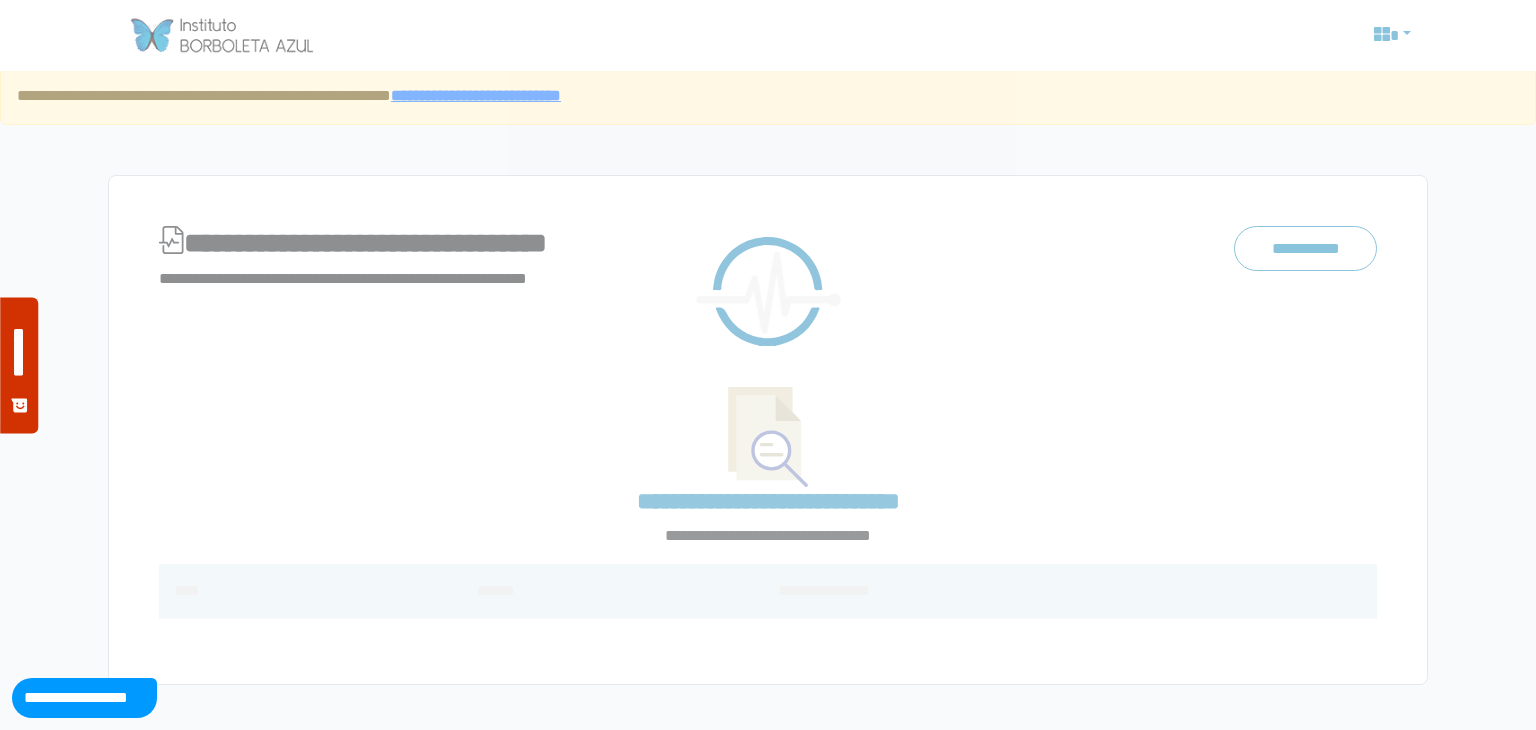 scroll, scrollTop: 0, scrollLeft: 0, axis: both 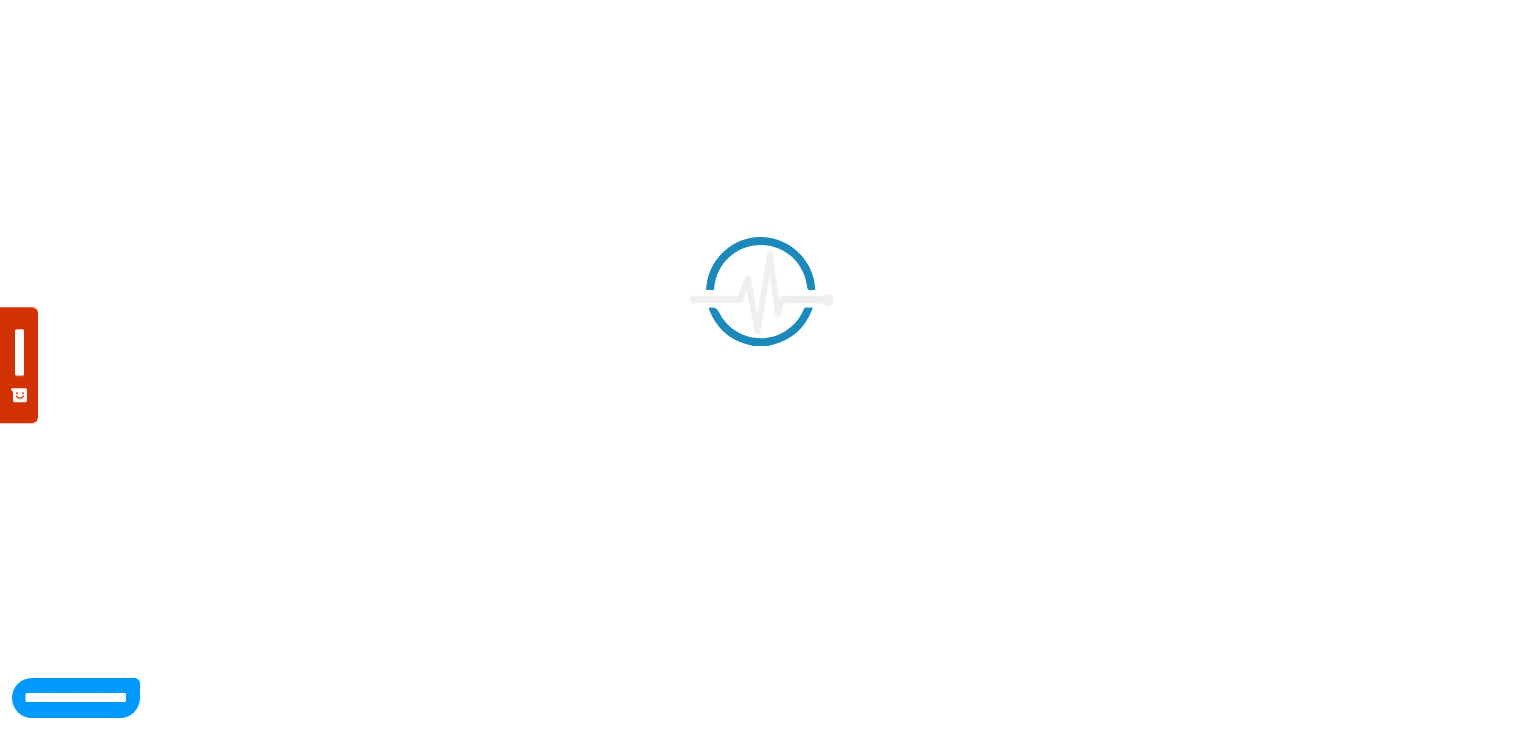 select on "*" 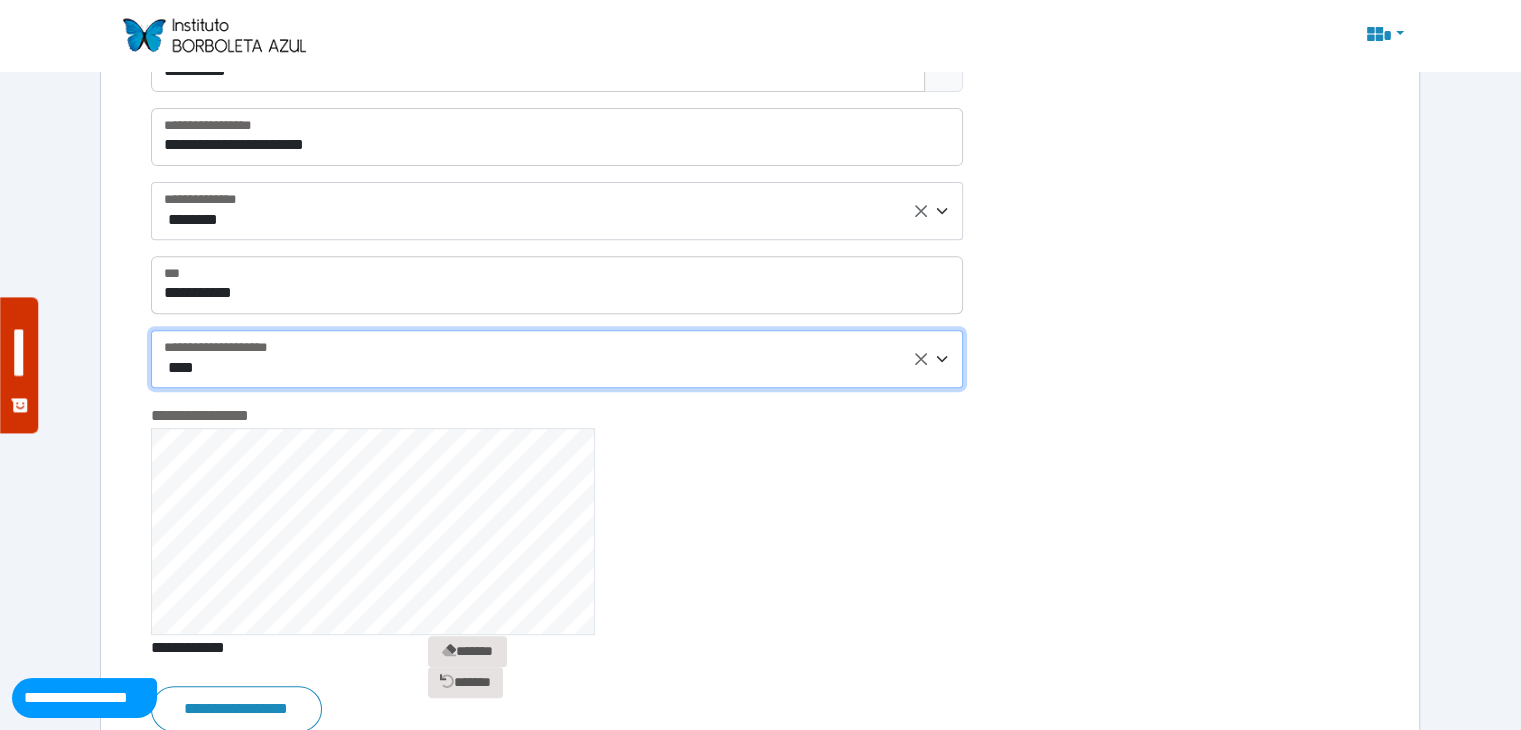 scroll, scrollTop: 634, scrollLeft: 0, axis: vertical 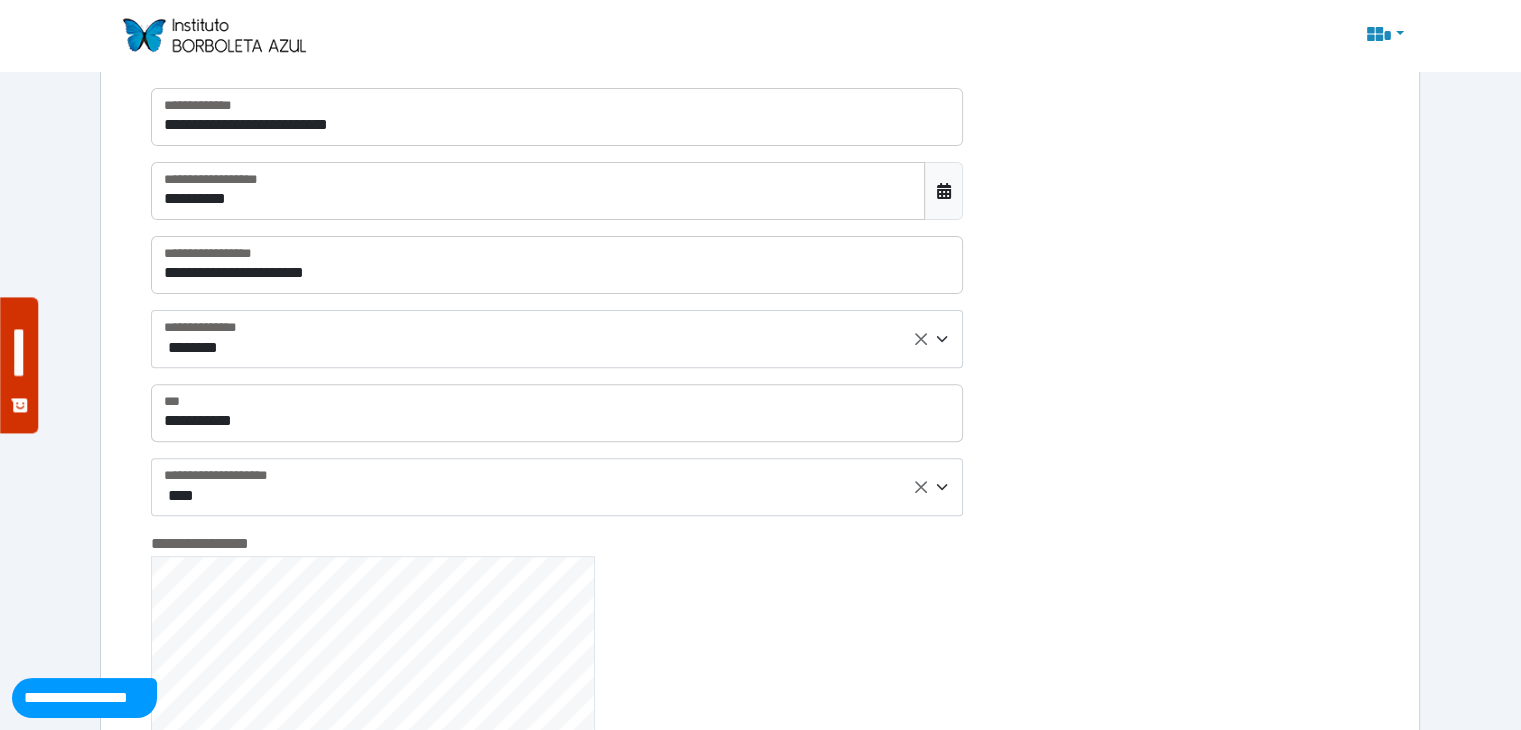 click at bounding box center (213, 35) 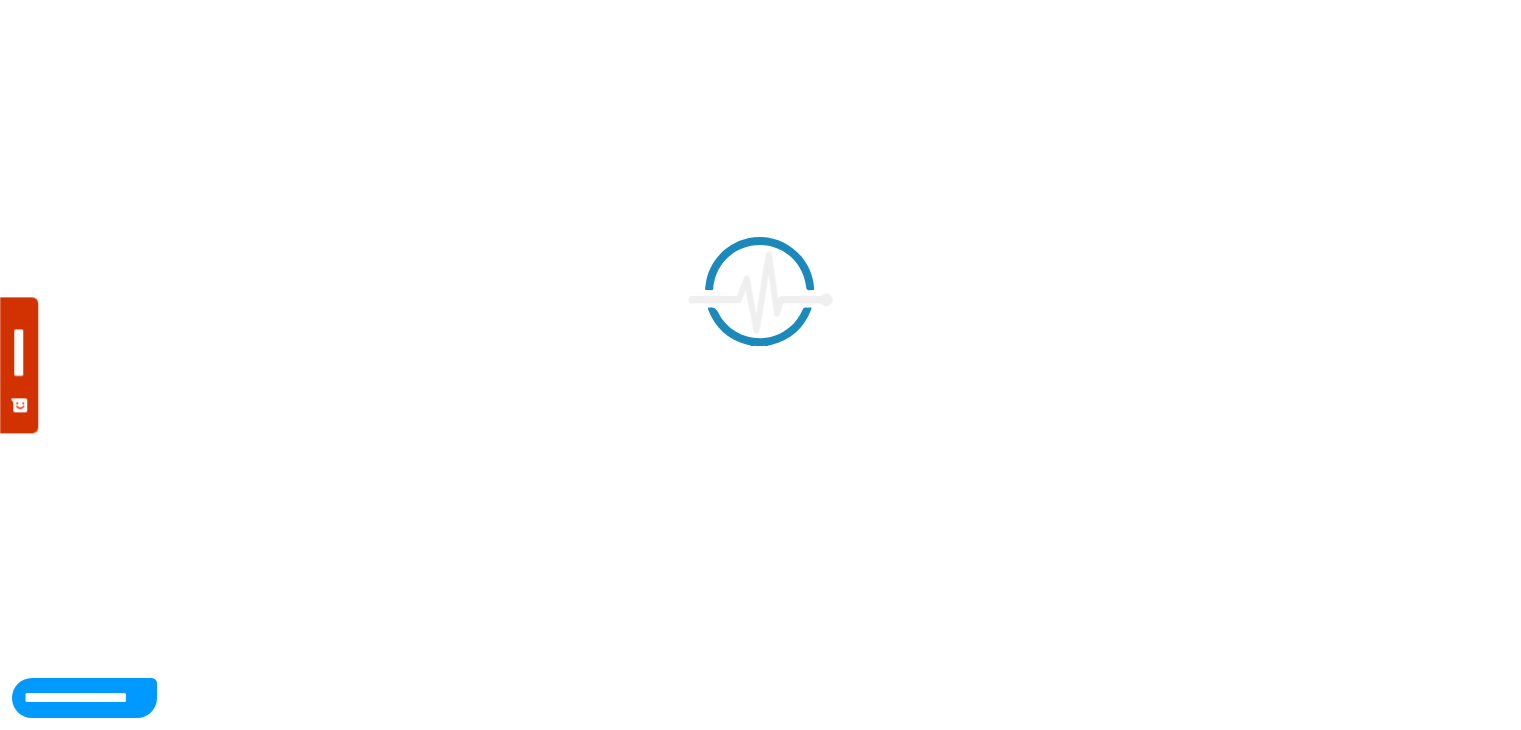 scroll, scrollTop: 0, scrollLeft: 0, axis: both 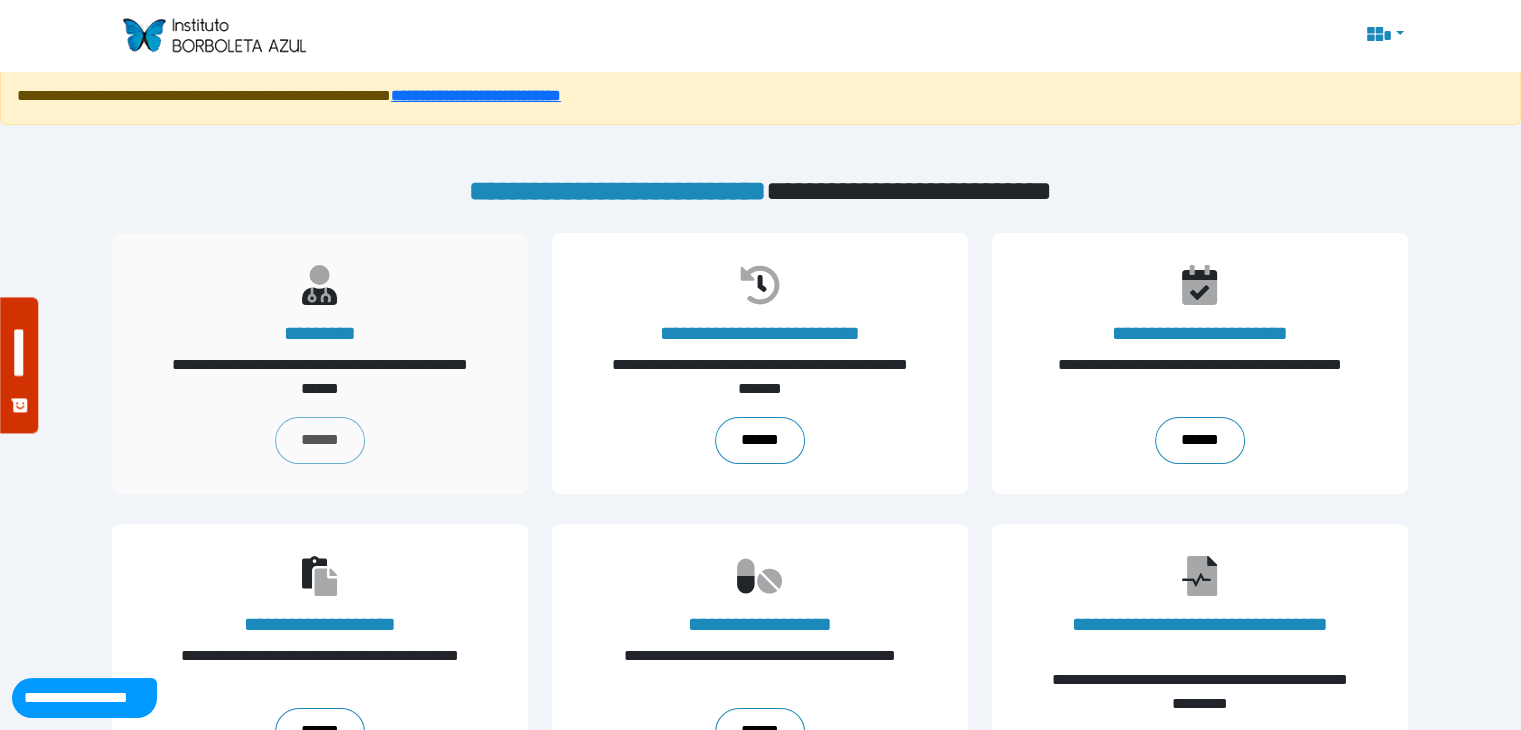click on "**********" at bounding box center [320, 363] 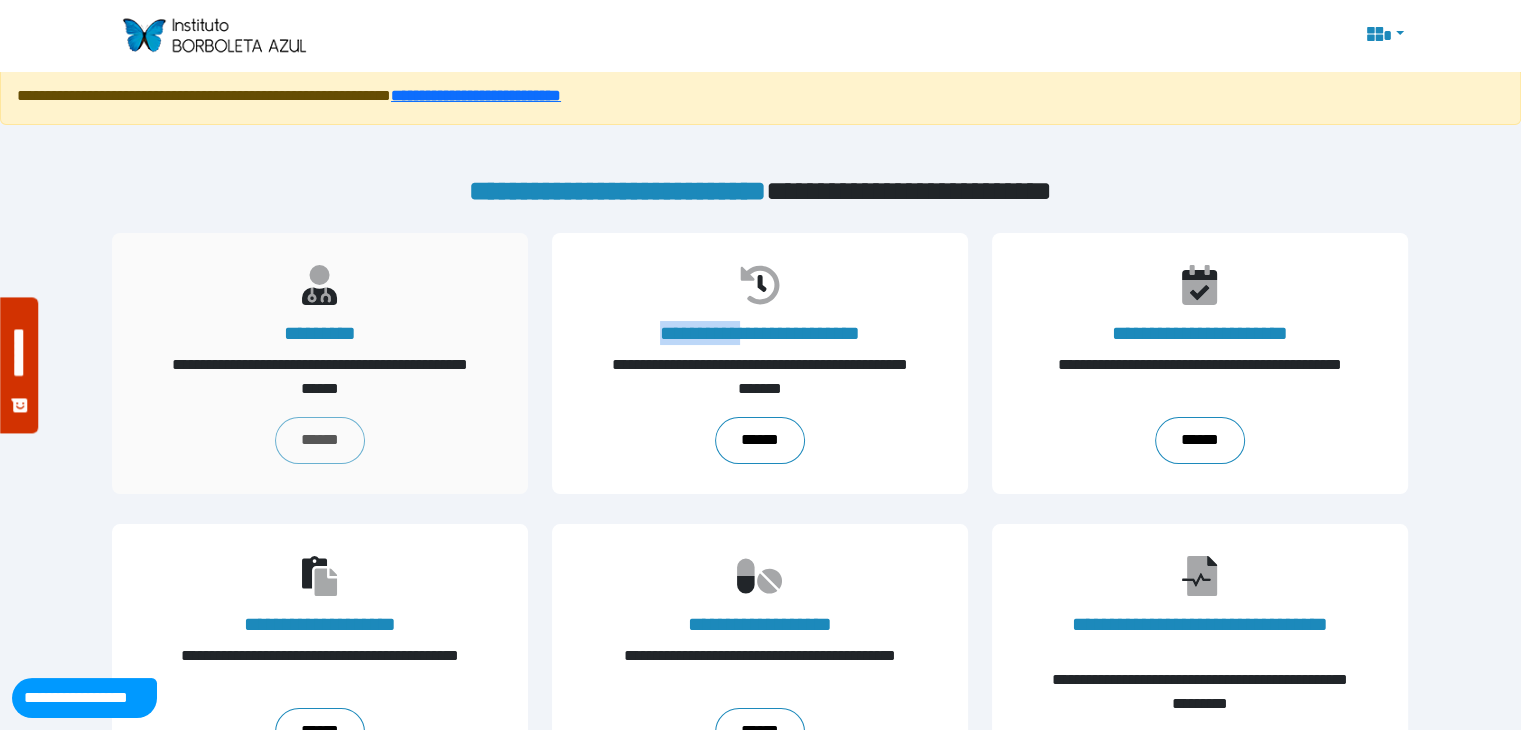 click on "**********" at bounding box center [320, 363] 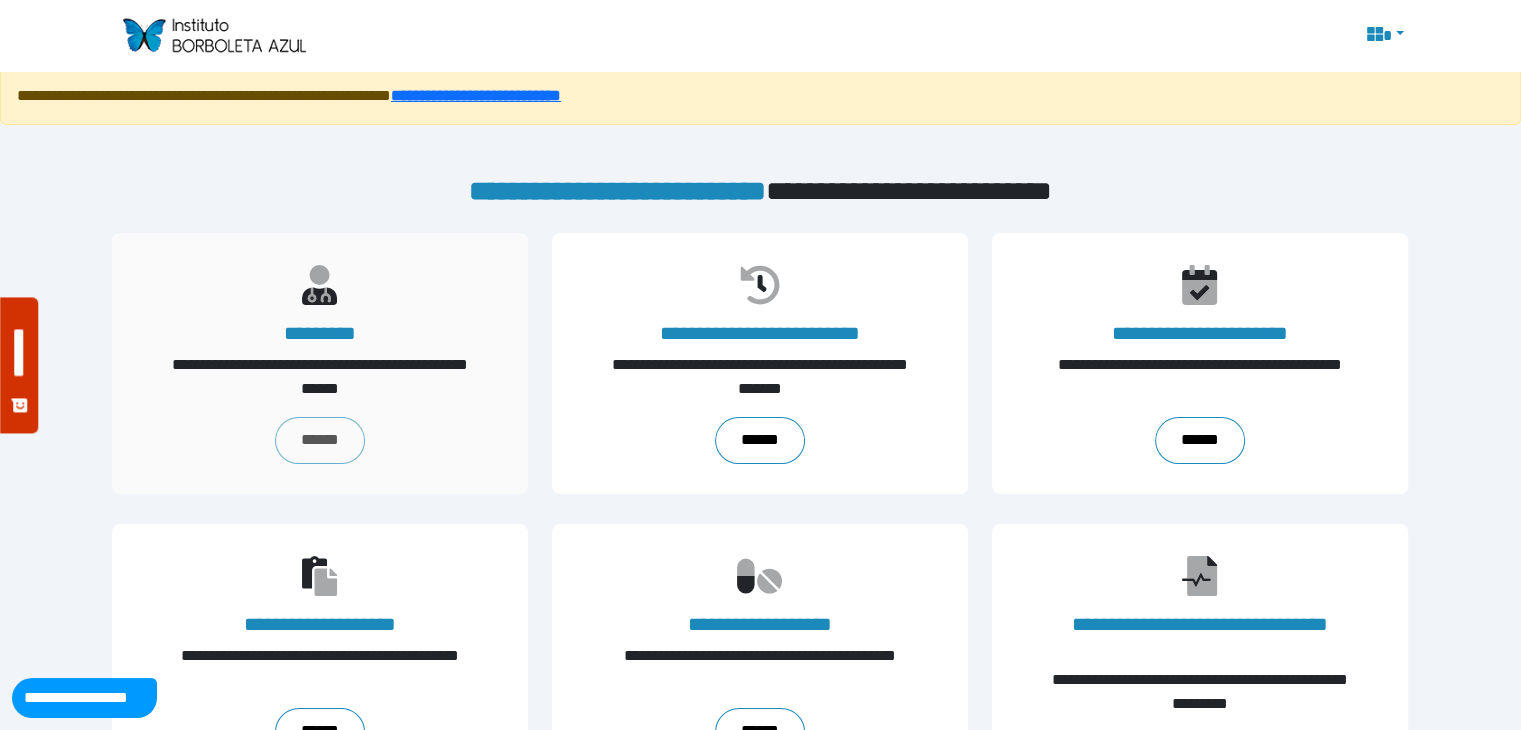click 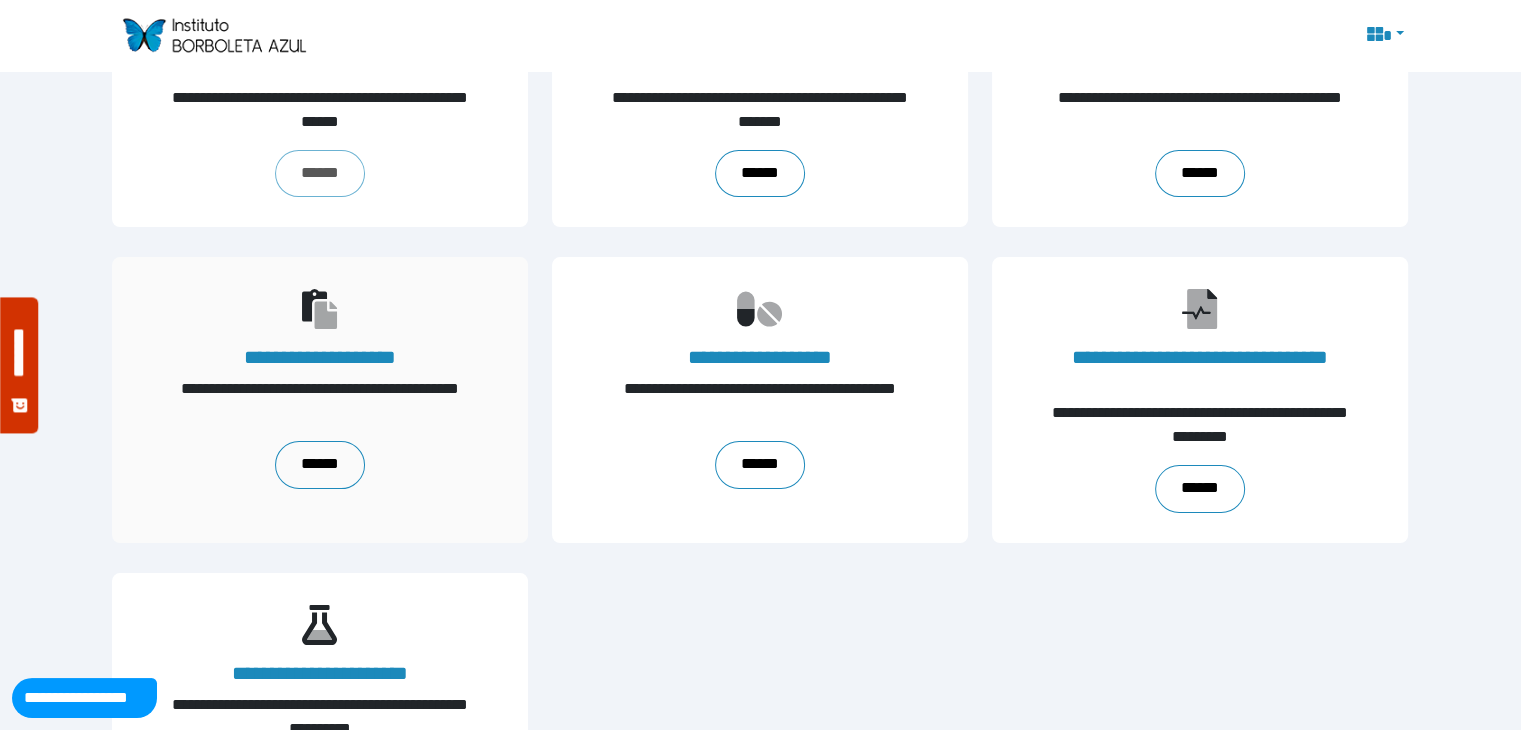 scroll, scrollTop: 391, scrollLeft: 0, axis: vertical 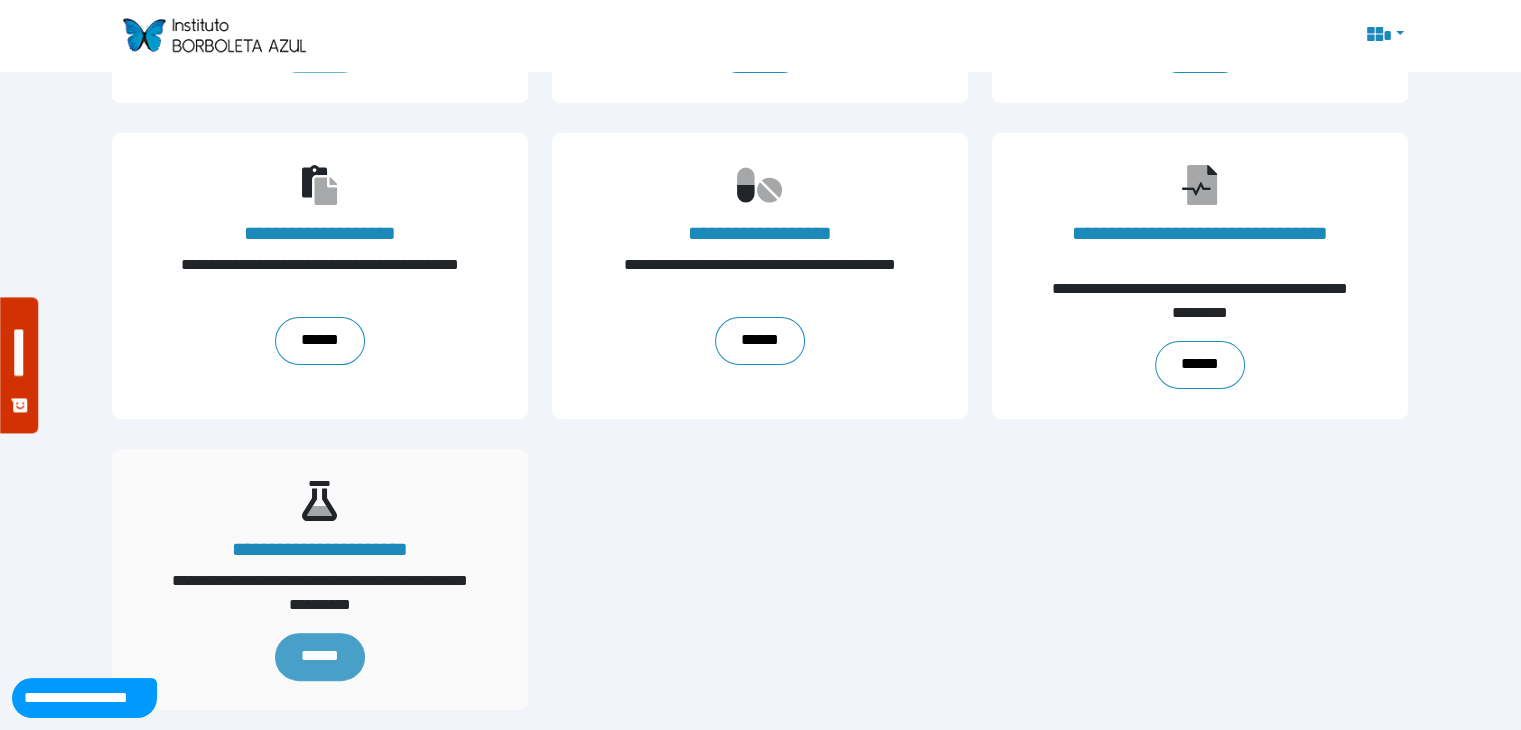 click on "******" at bounding box center (320, 656) 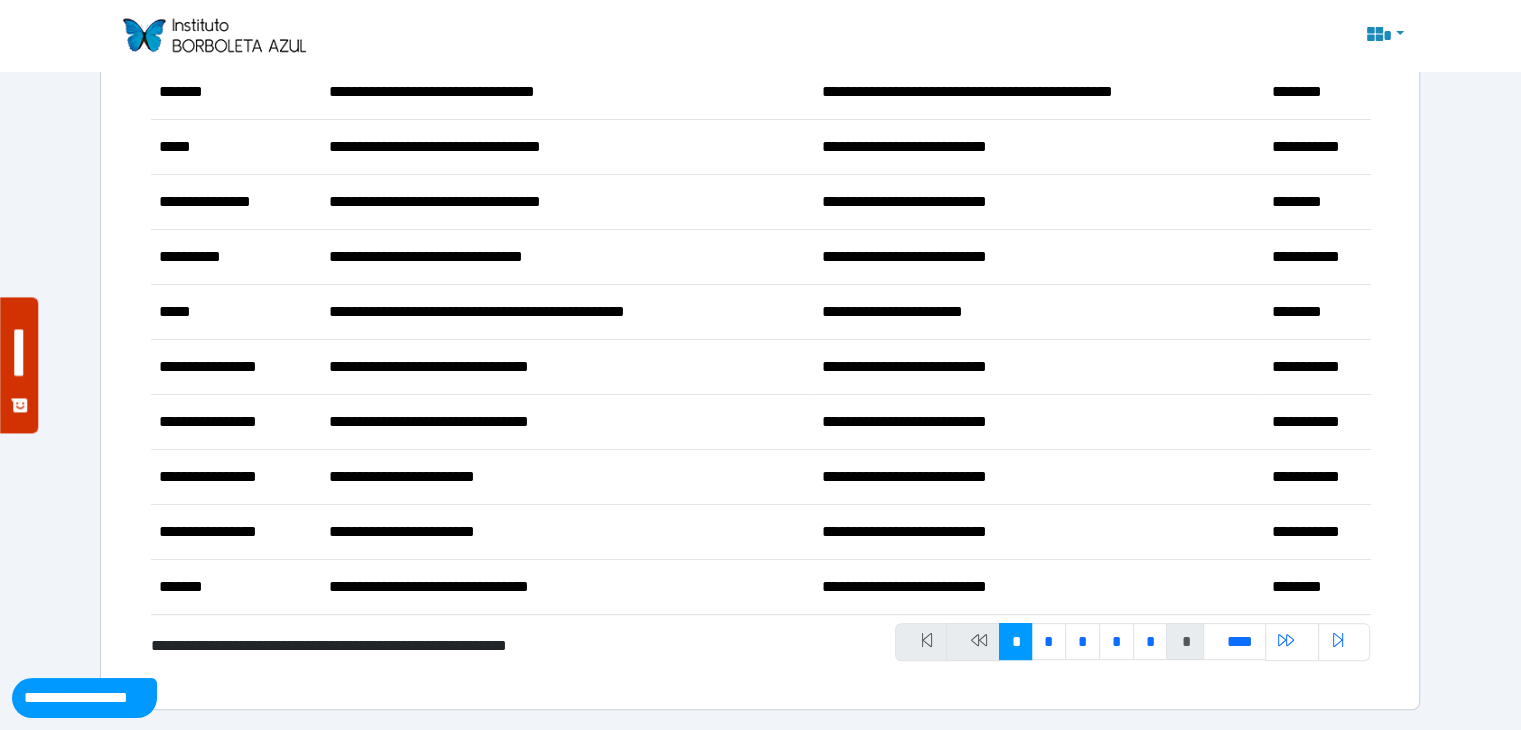 scroll, scrollTop: 0, scrollLeft: 0, axis: both 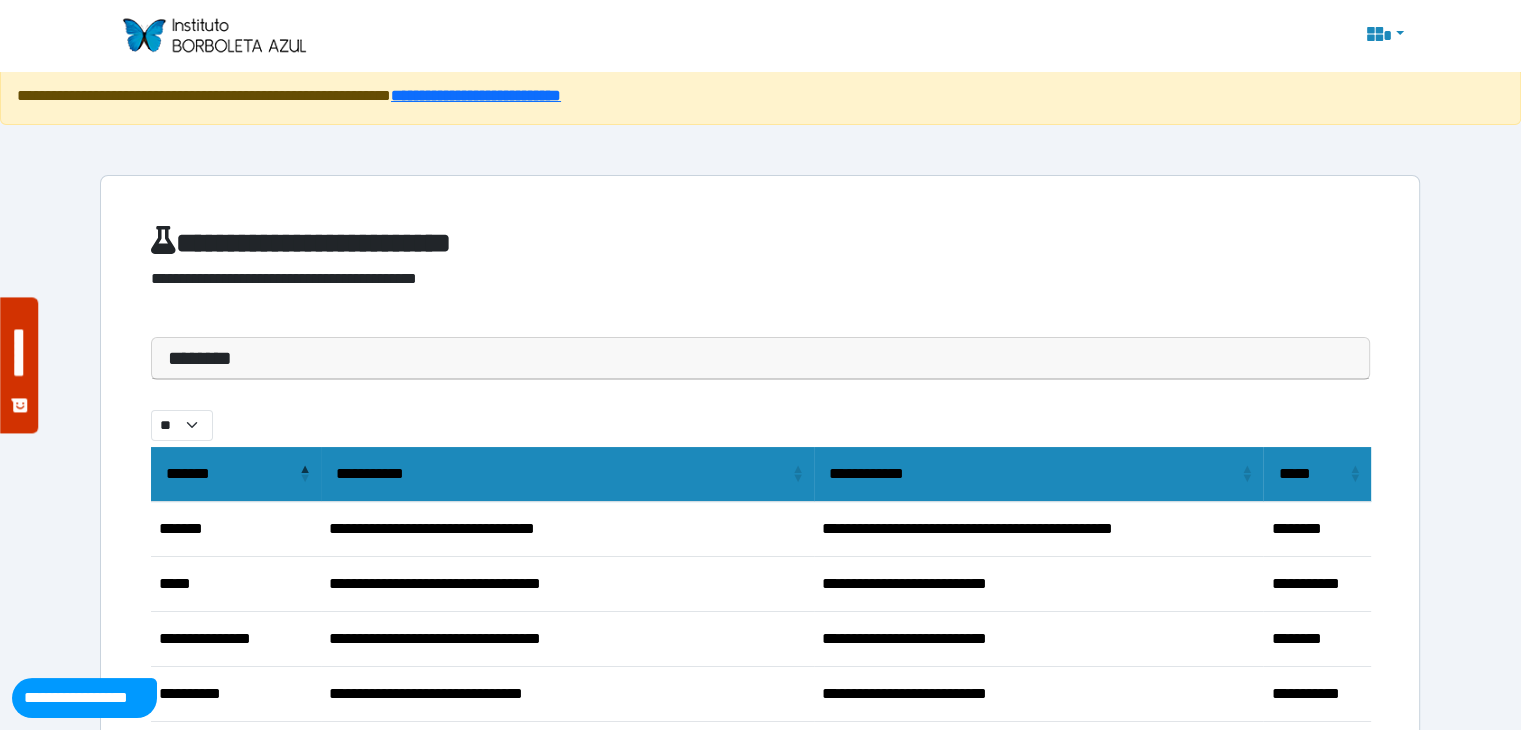 click at bounding box center [213, 35] 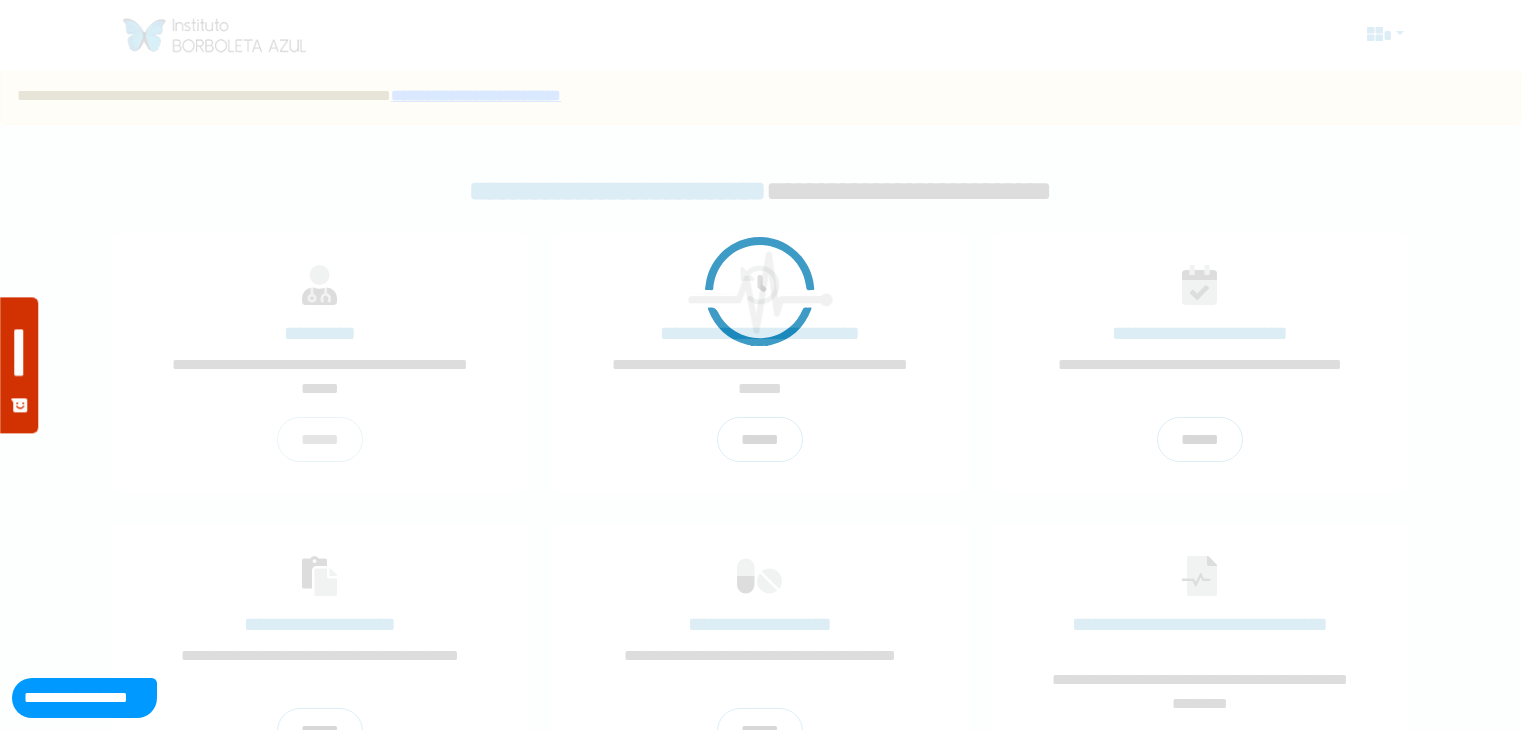 scroll, scrollTop: 0, scrollLeft: 0, axis: both 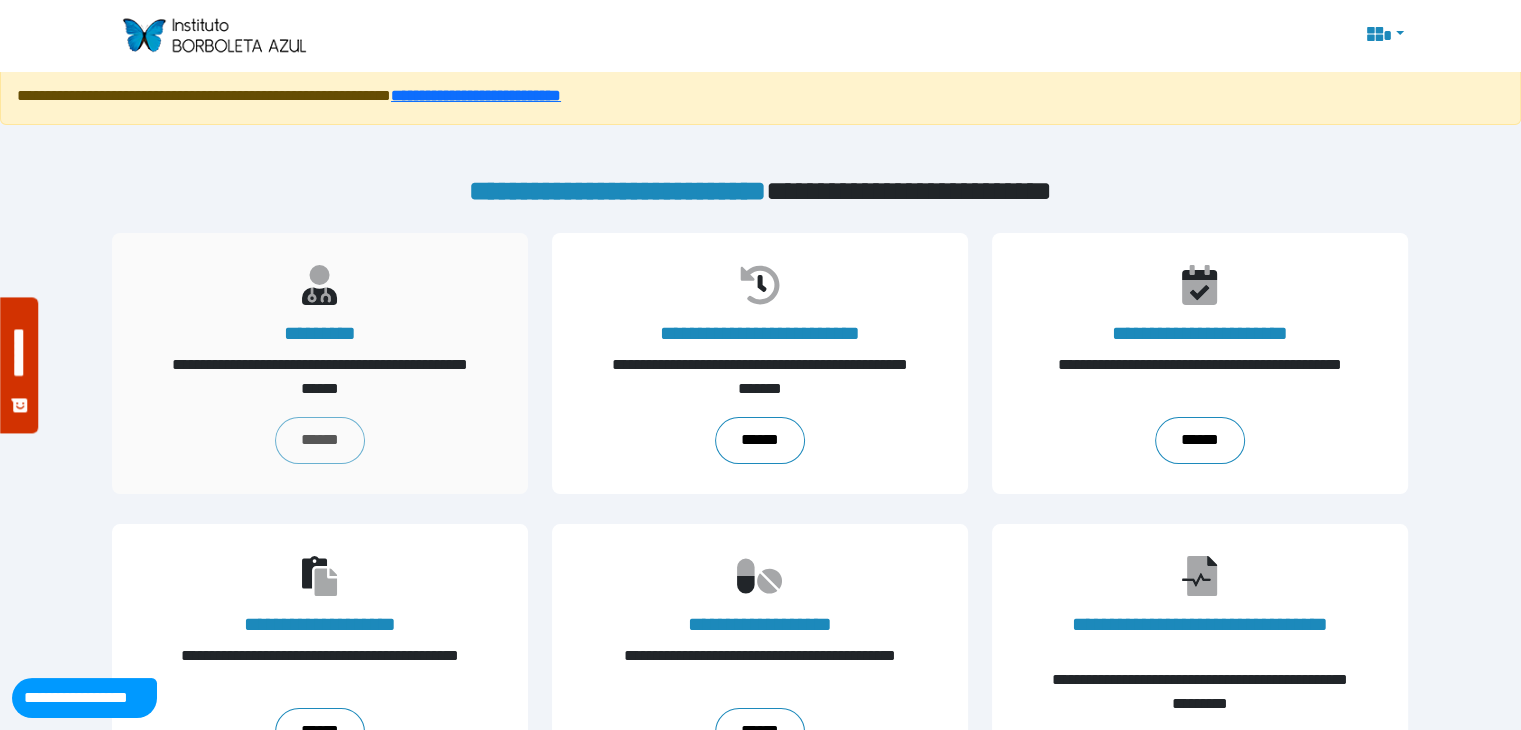 click on "*********" at bounding box center [320, 332] 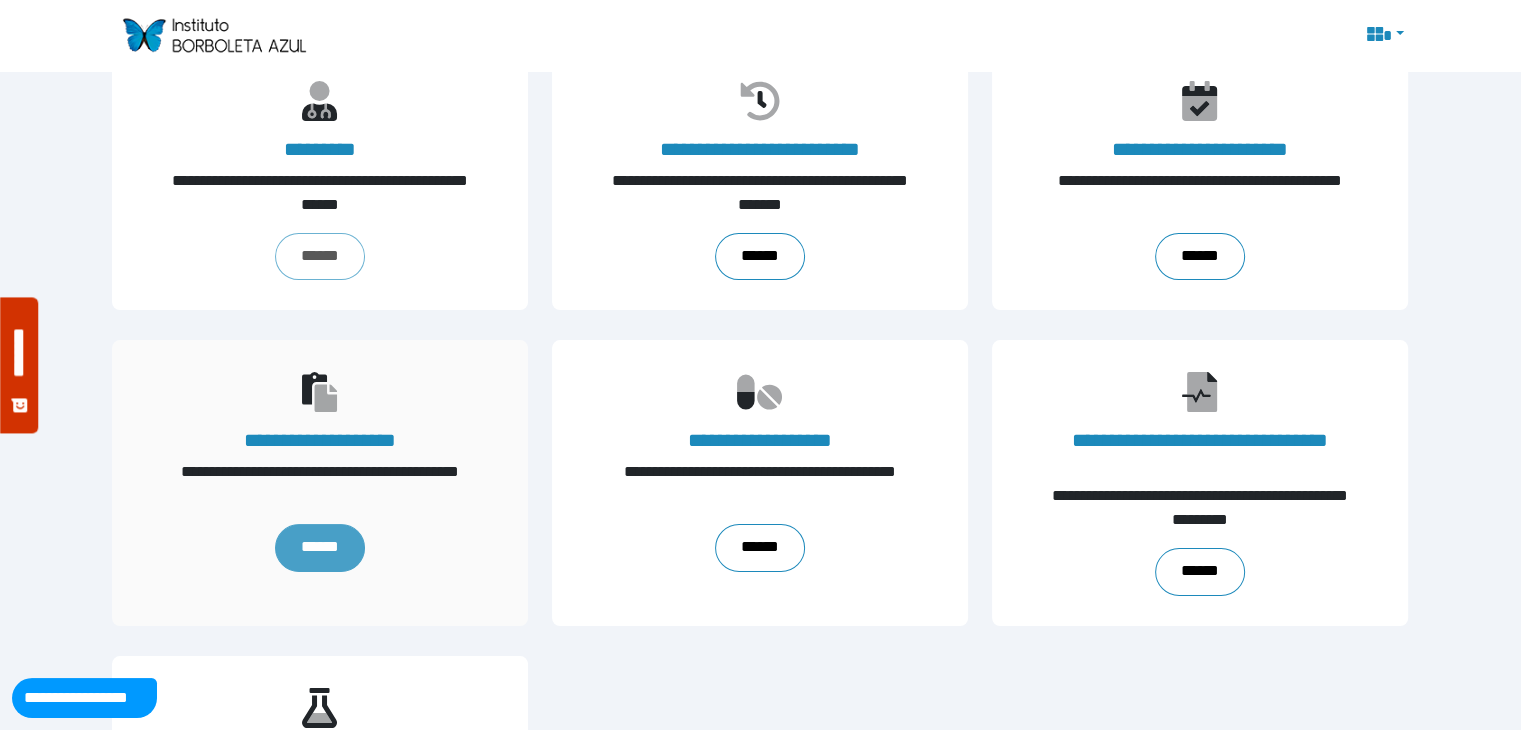 click on "******" at bounding box center [320, 548] 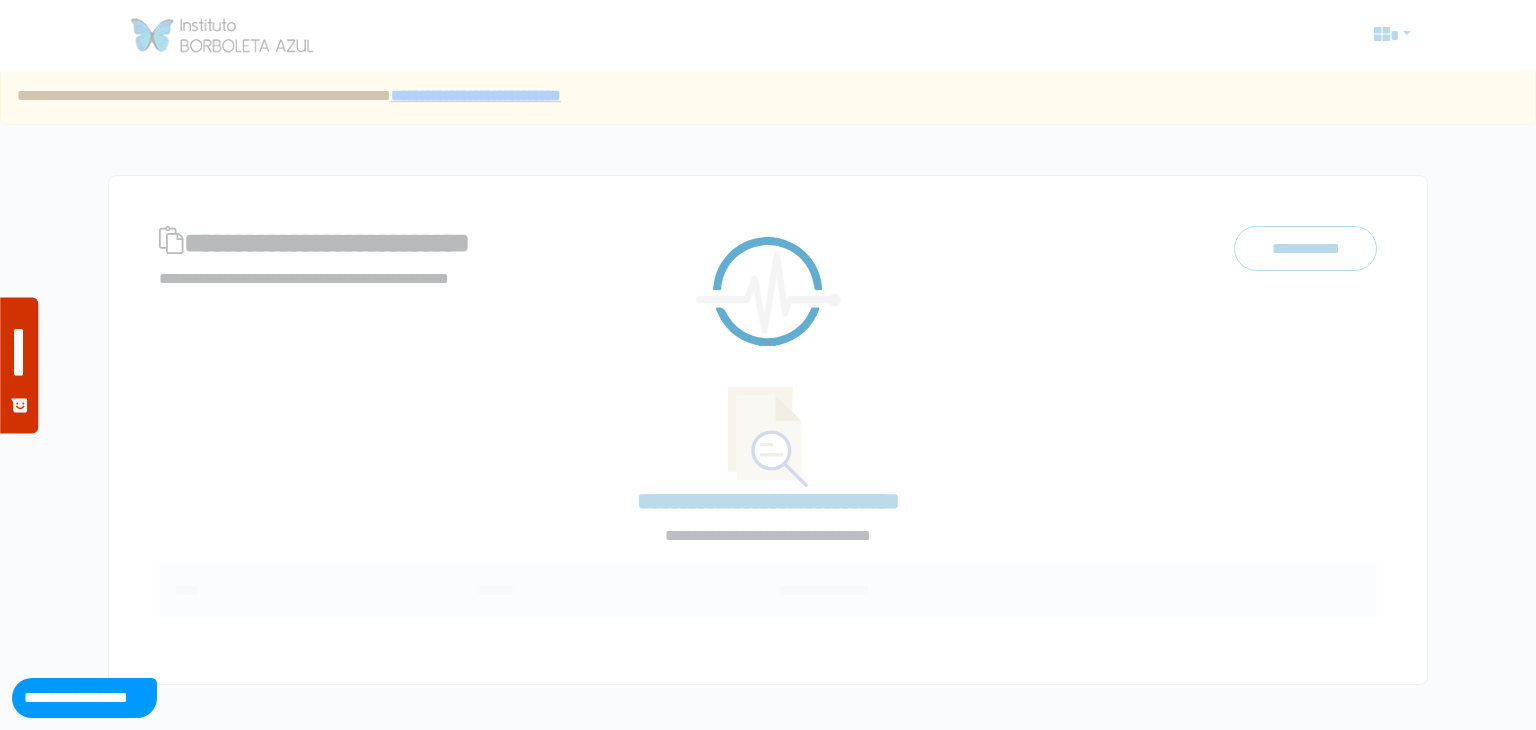 scroll, scrollTop: 0, scrollLeft: 0, axis: both 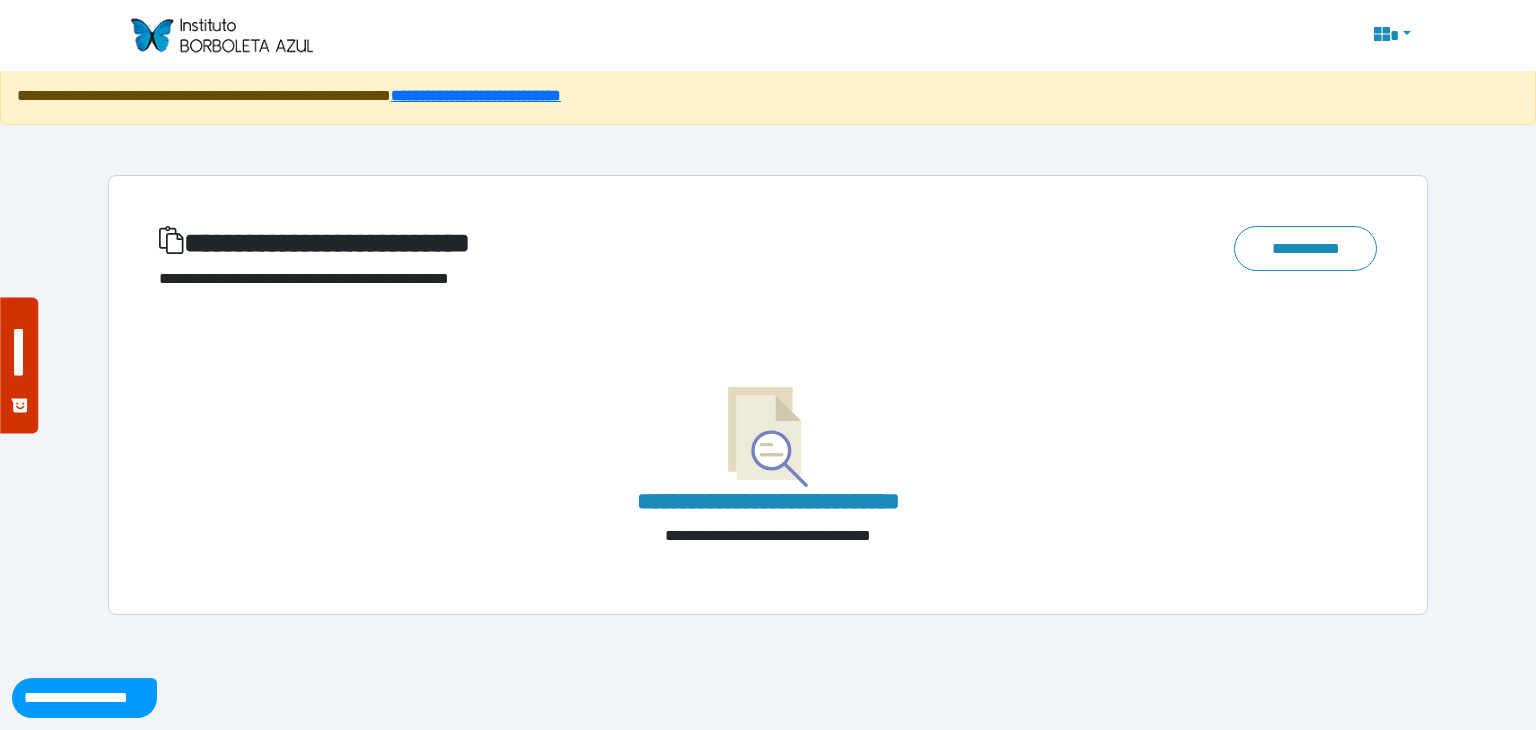 click at bounding box center (221, 35) 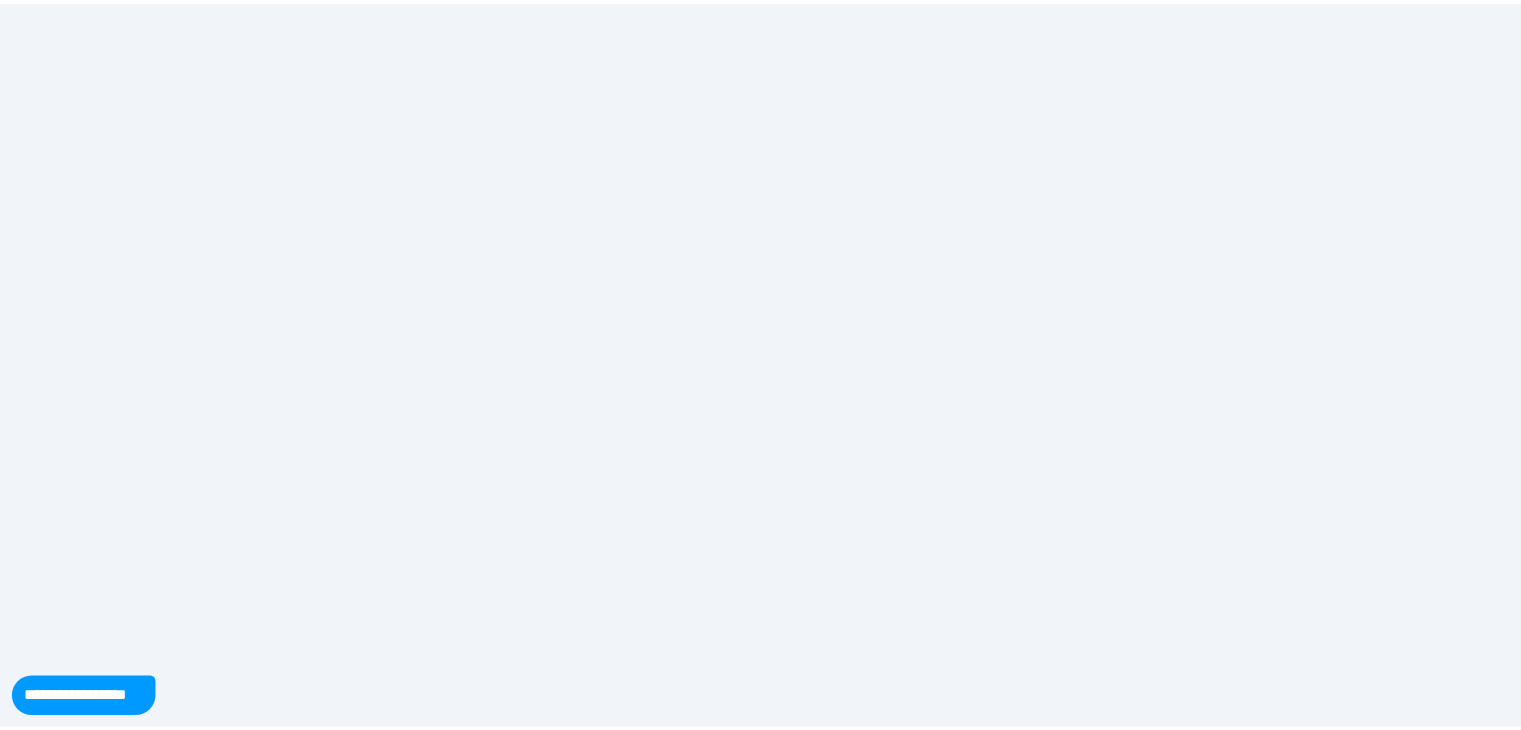 scroll, scrollTop: 0, scrollLeft: 0, axis: both 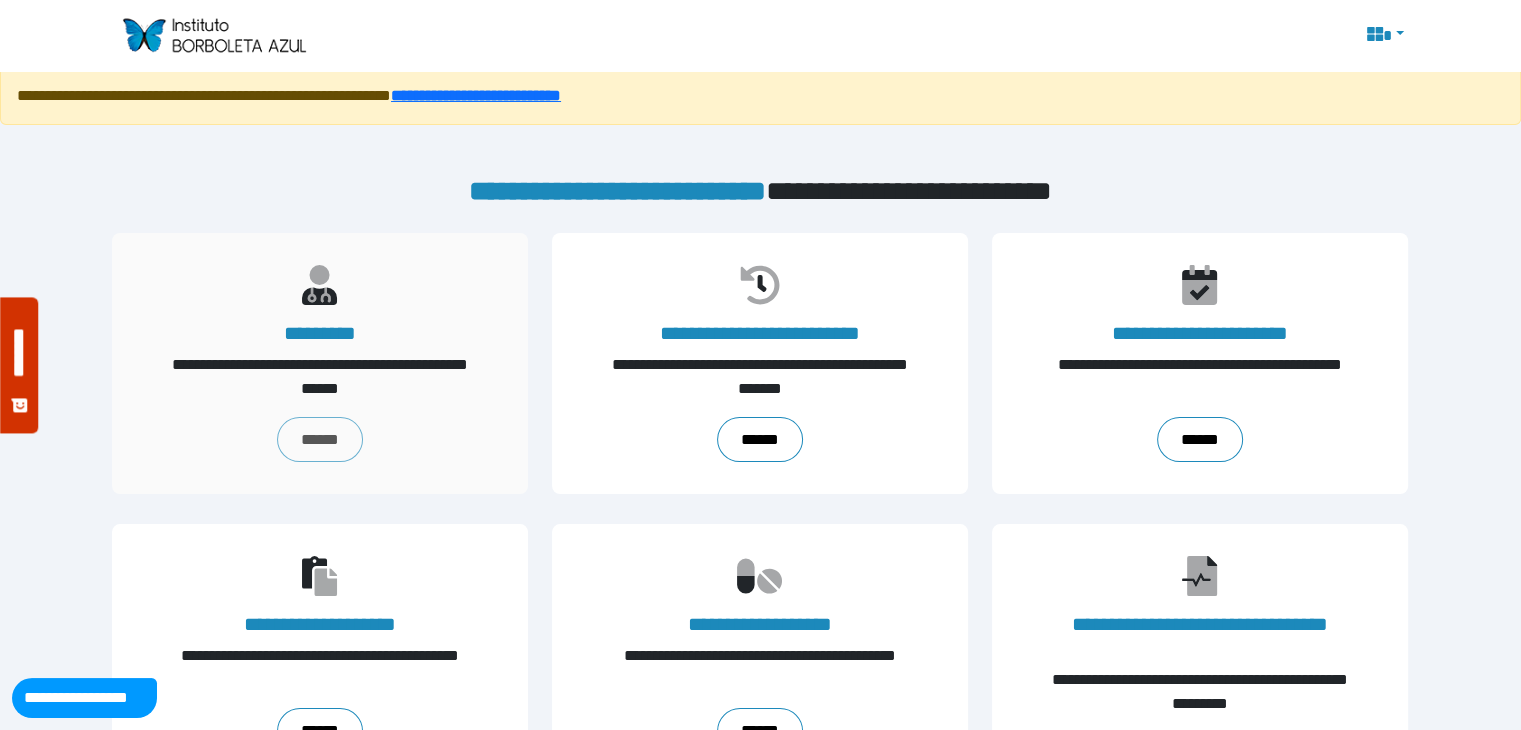 click on "**********" at bounding box center (320, 363) 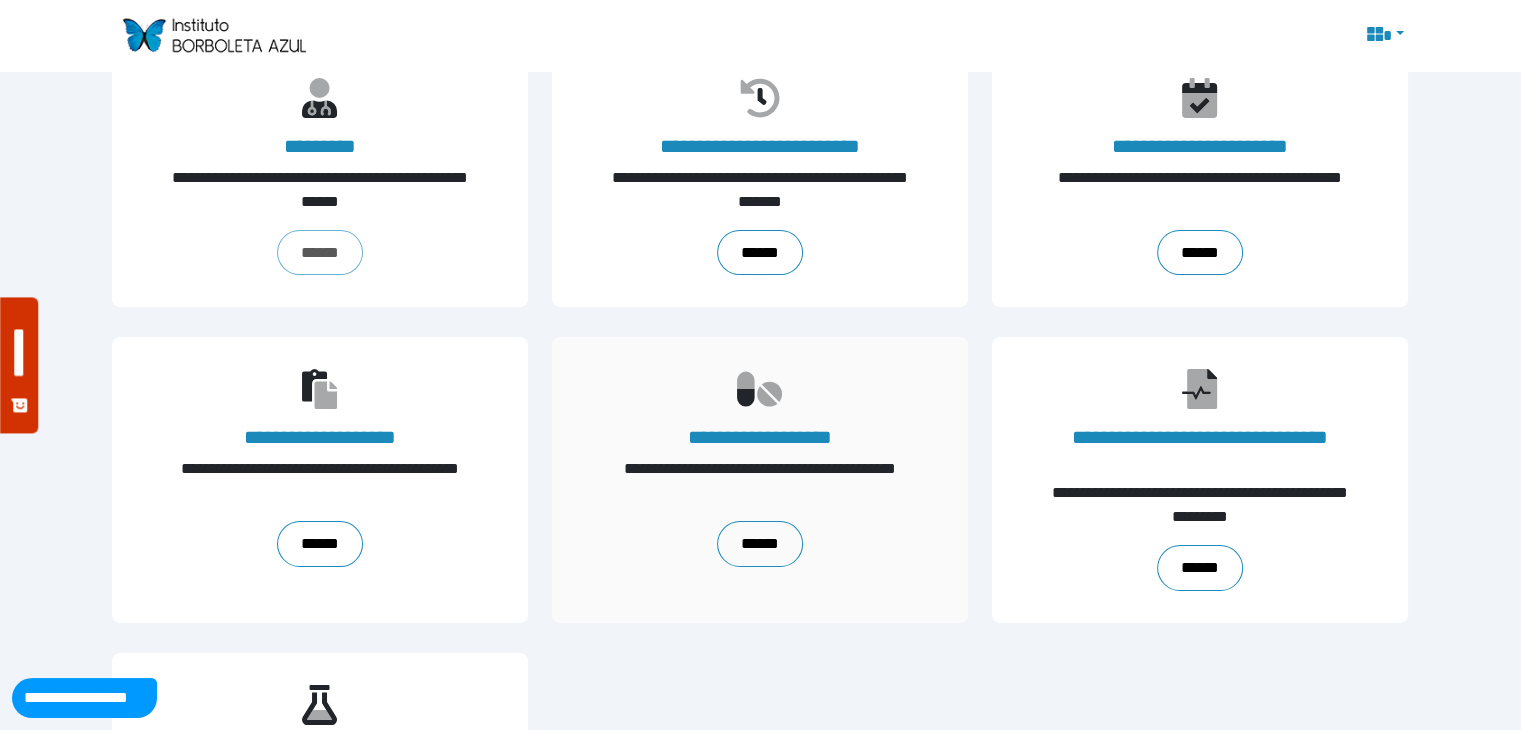scroll, scrollTop: 188, scrollLeft: 0, axis: vertical 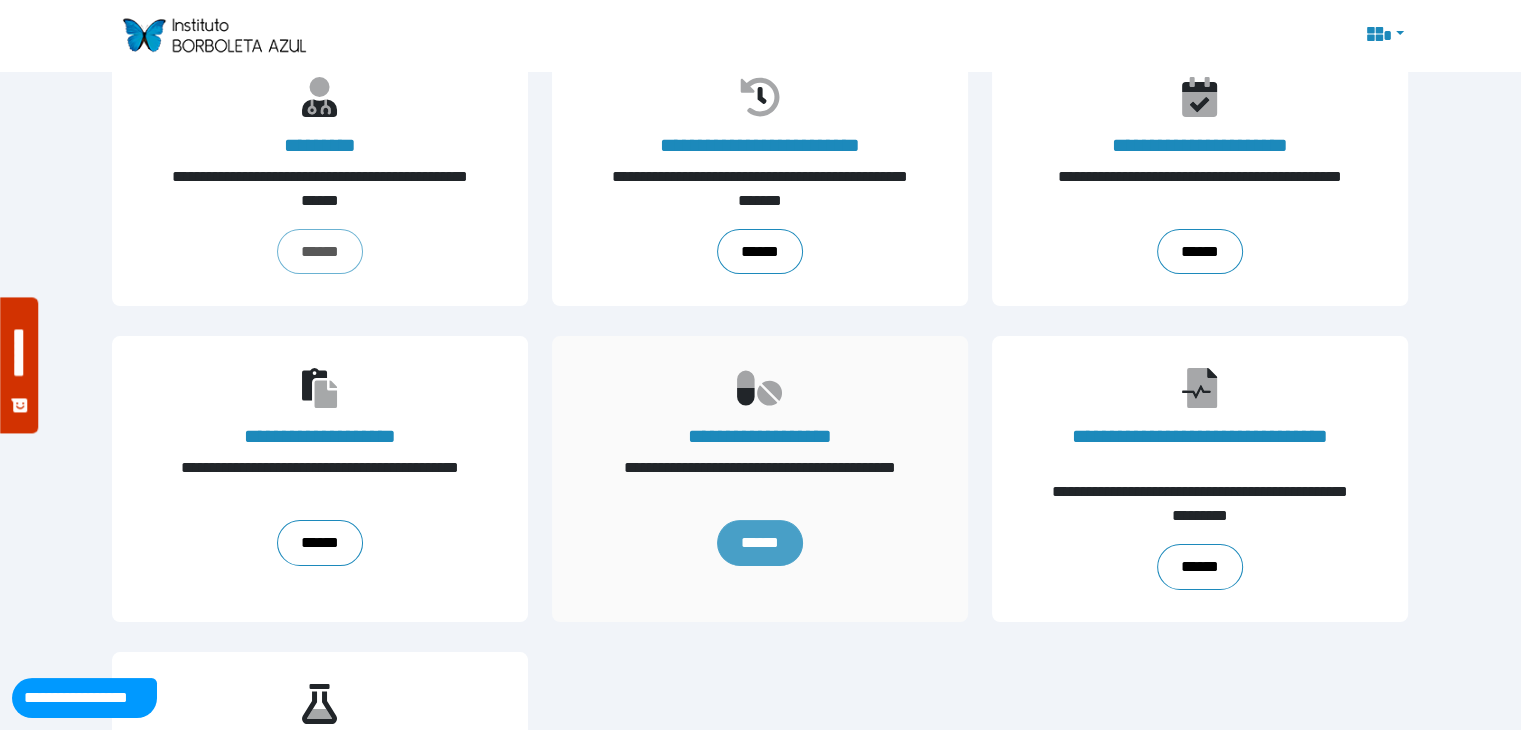 click on "******" at bounding box center (760, 543) 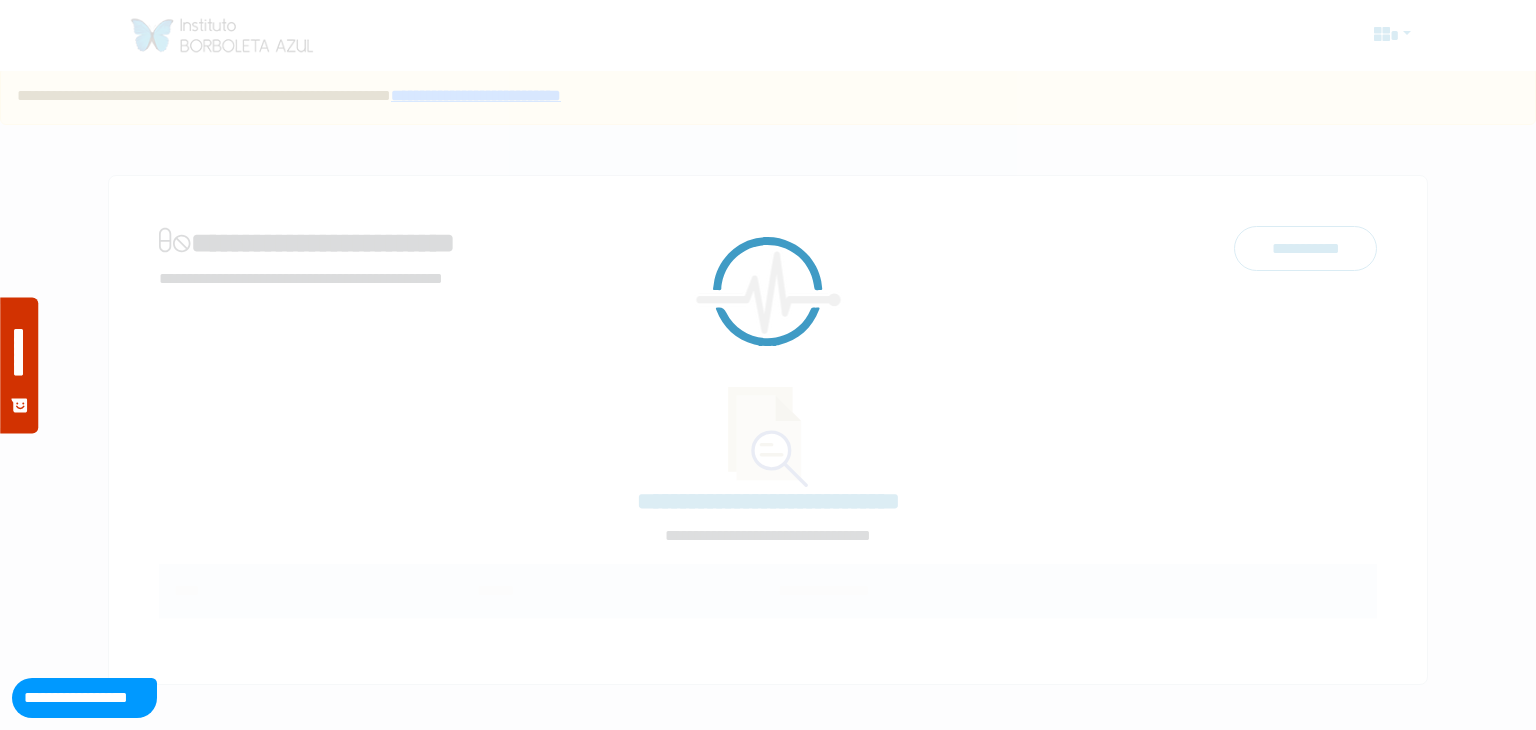 scroll, scrollTop: 0, scrollLeft: 0, axis: both 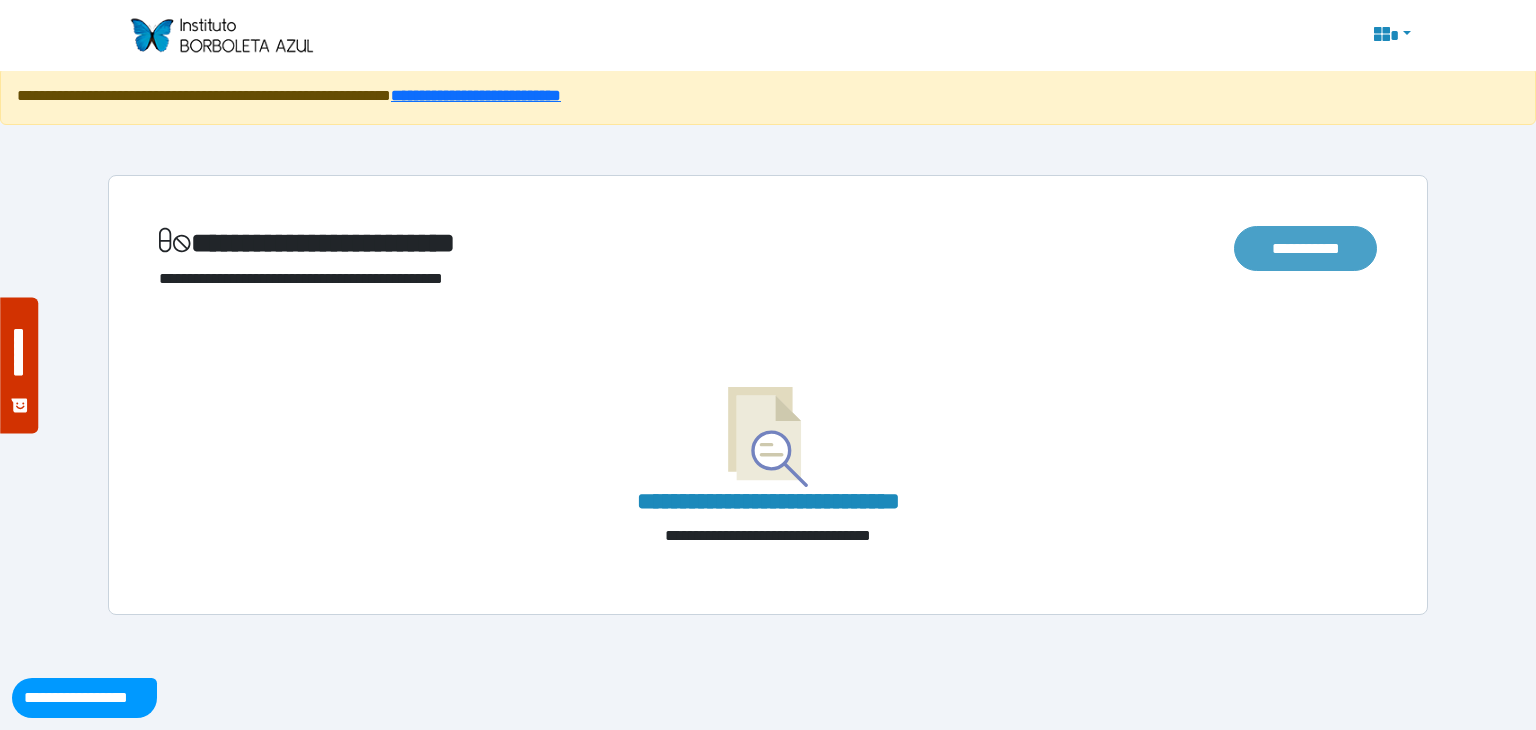 click on "**********" at bounding box center [1305, 249] 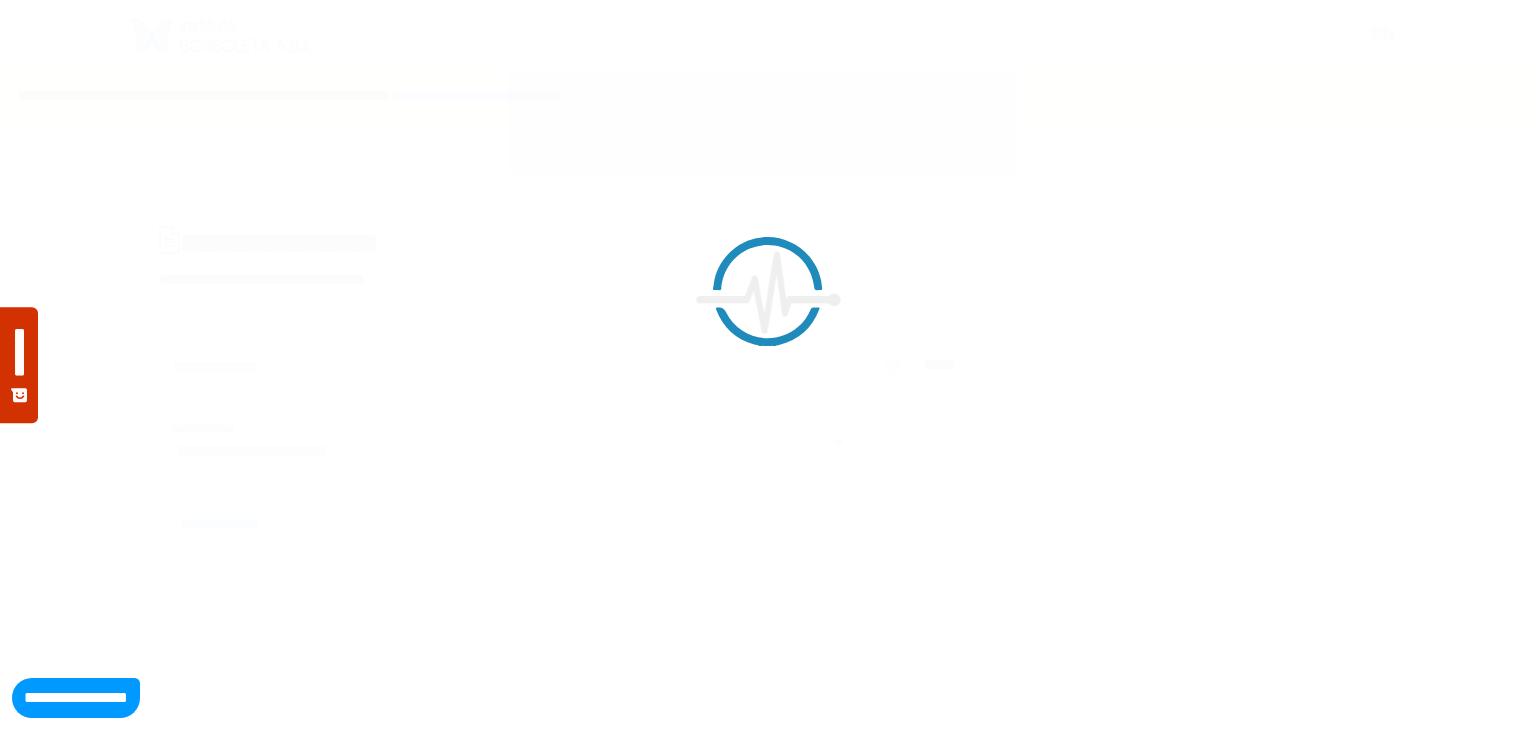 scroll, scrollTop: 0, scrollLeft: 0, axis: both 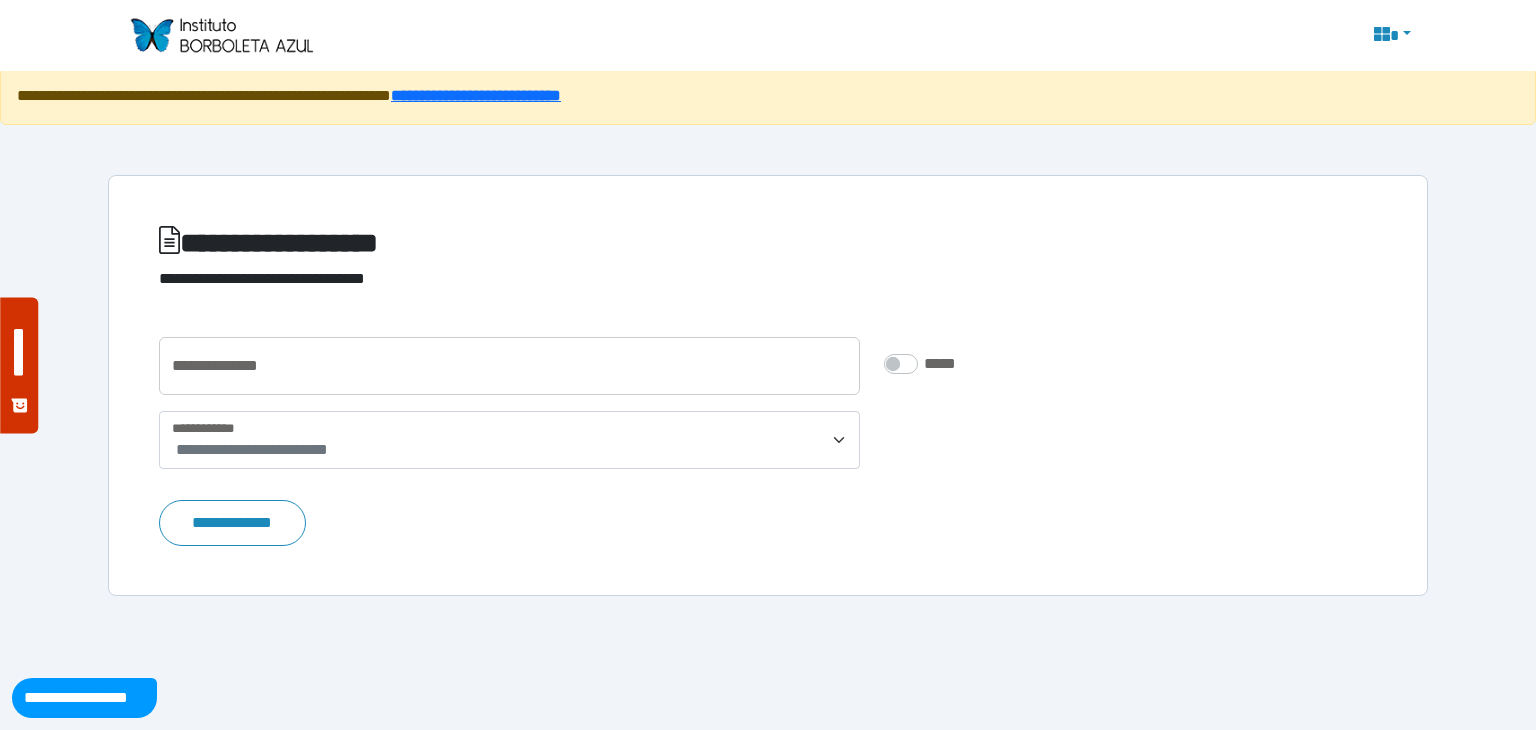click at bounding box center [221, 35] 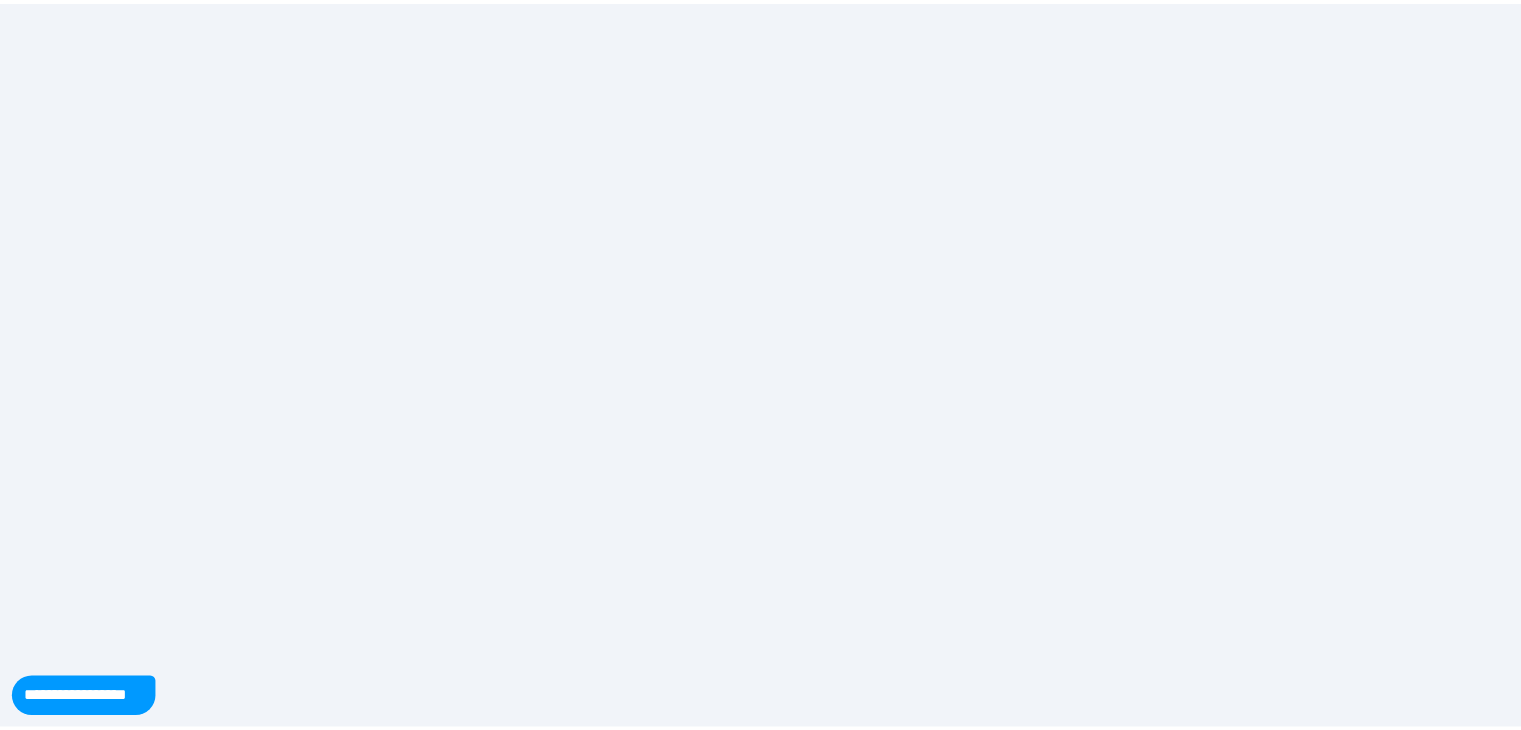 scroll, scrollTop: 0, scrollLeft: 0, axis: both 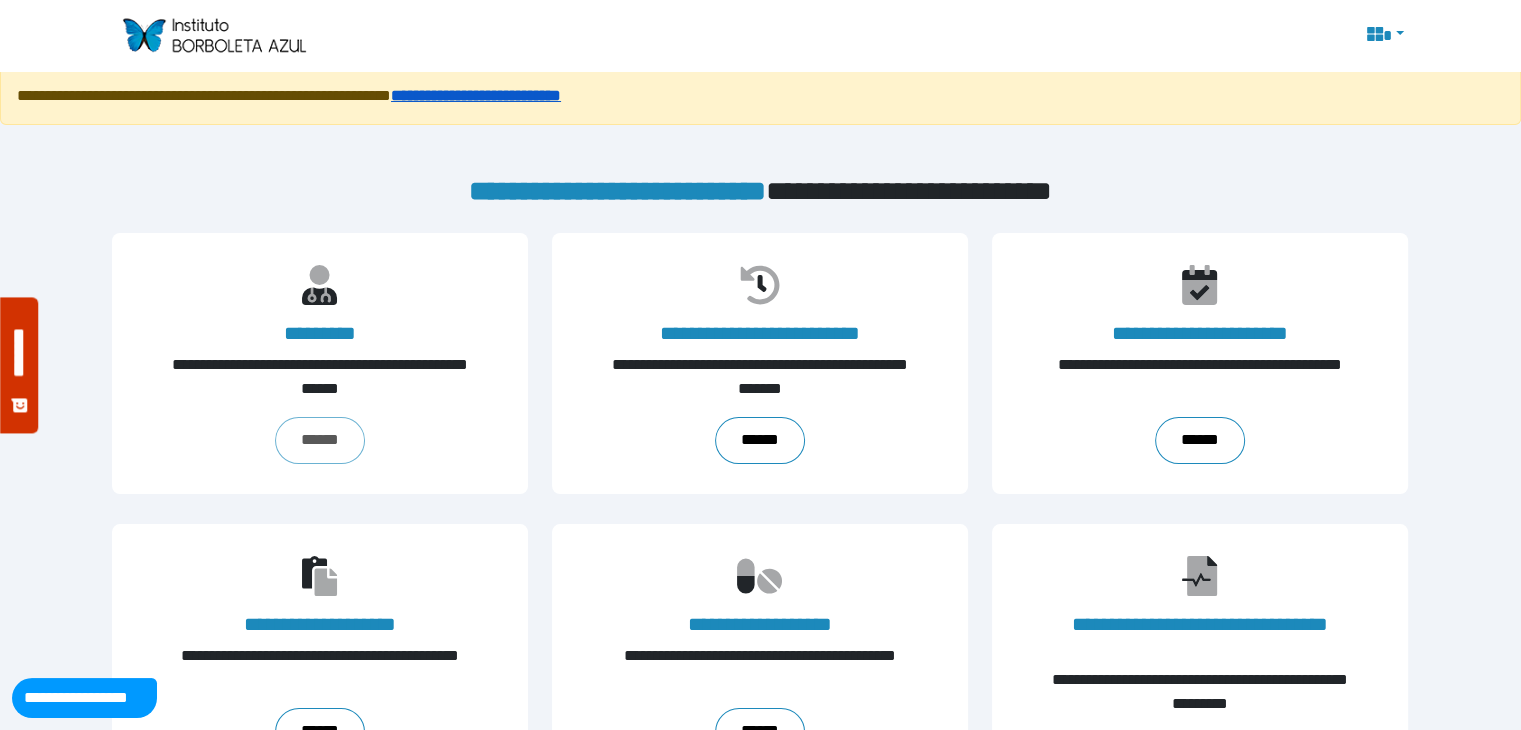click on "**********" at bounding box center (476, 95) 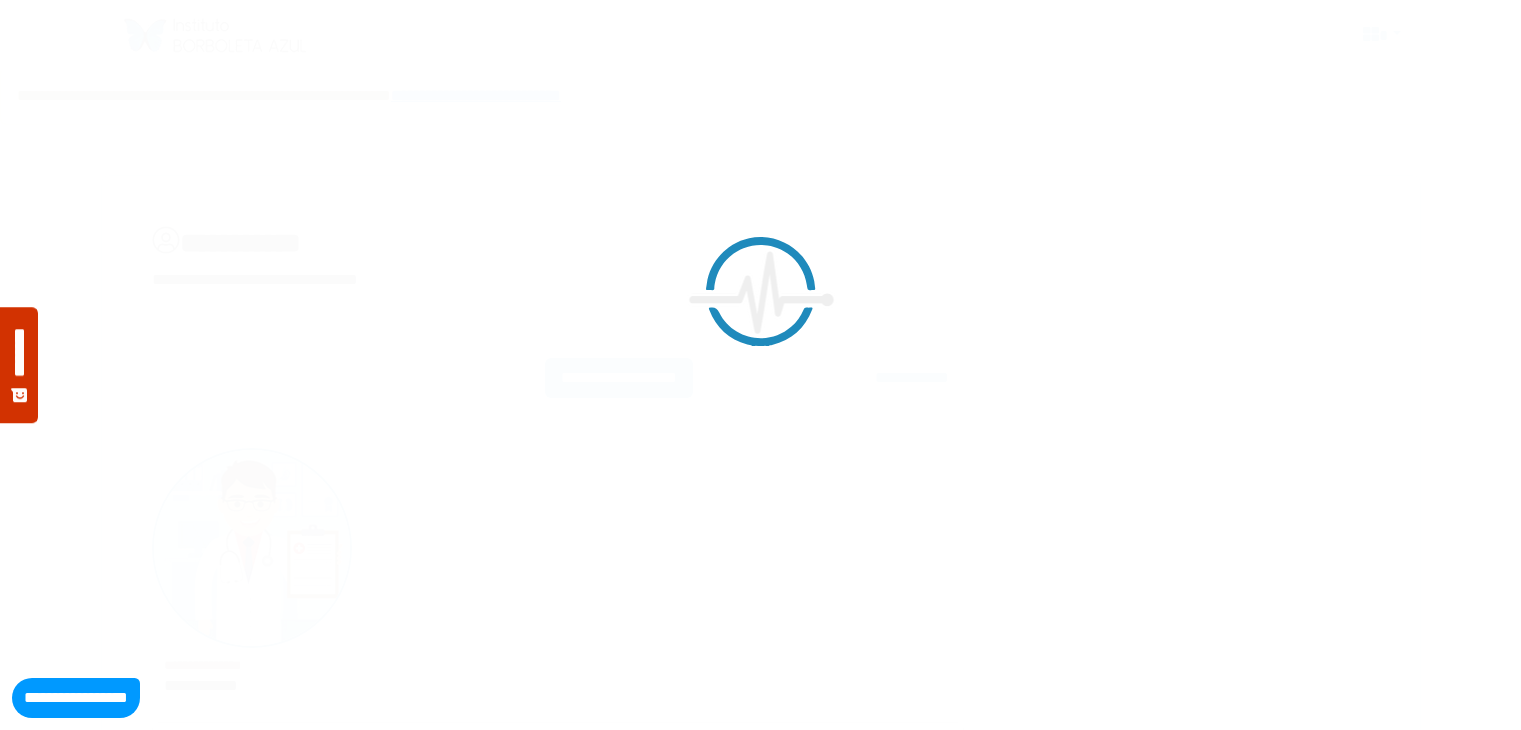 select on "*" 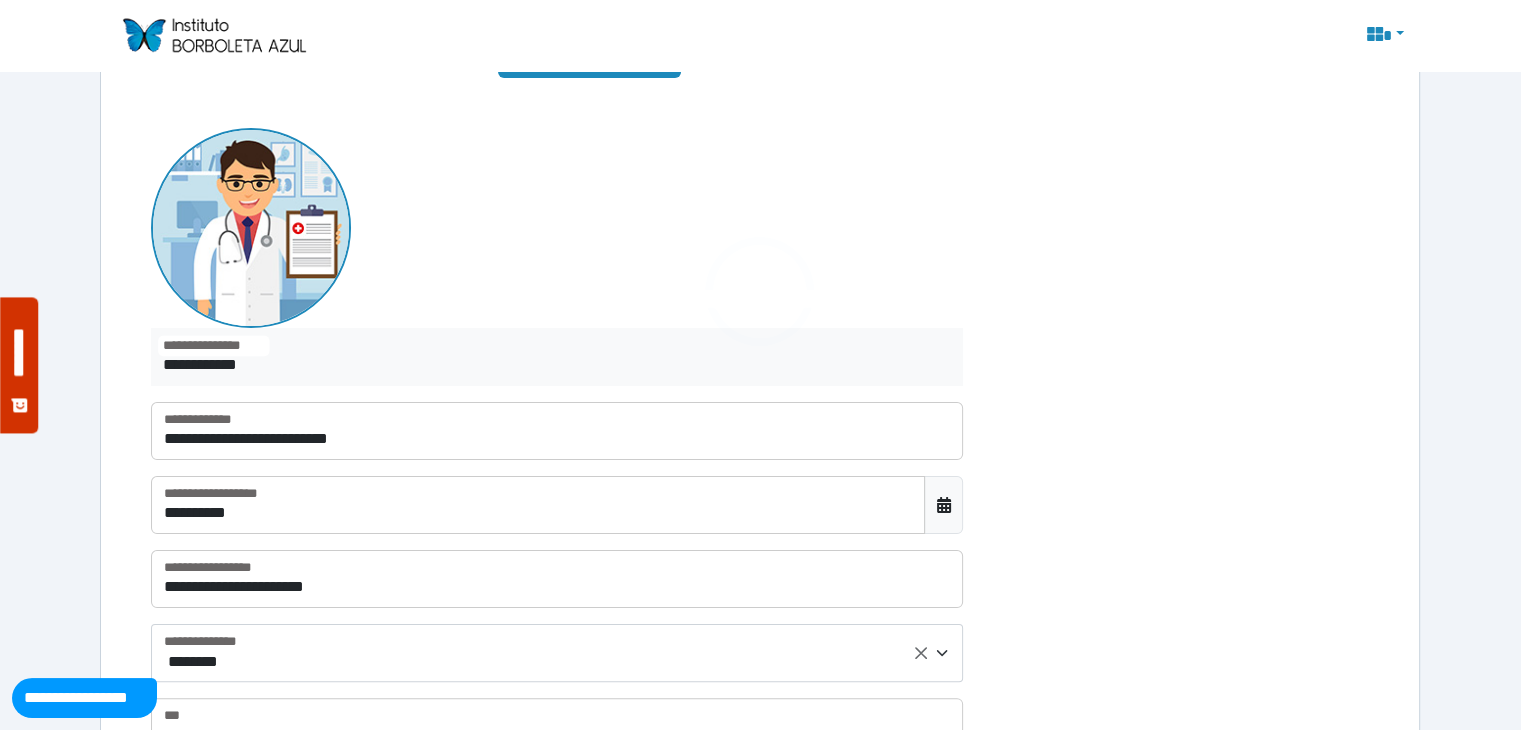 scroll, scrollTop: 763, scrollLeft: 0, axis: vertical 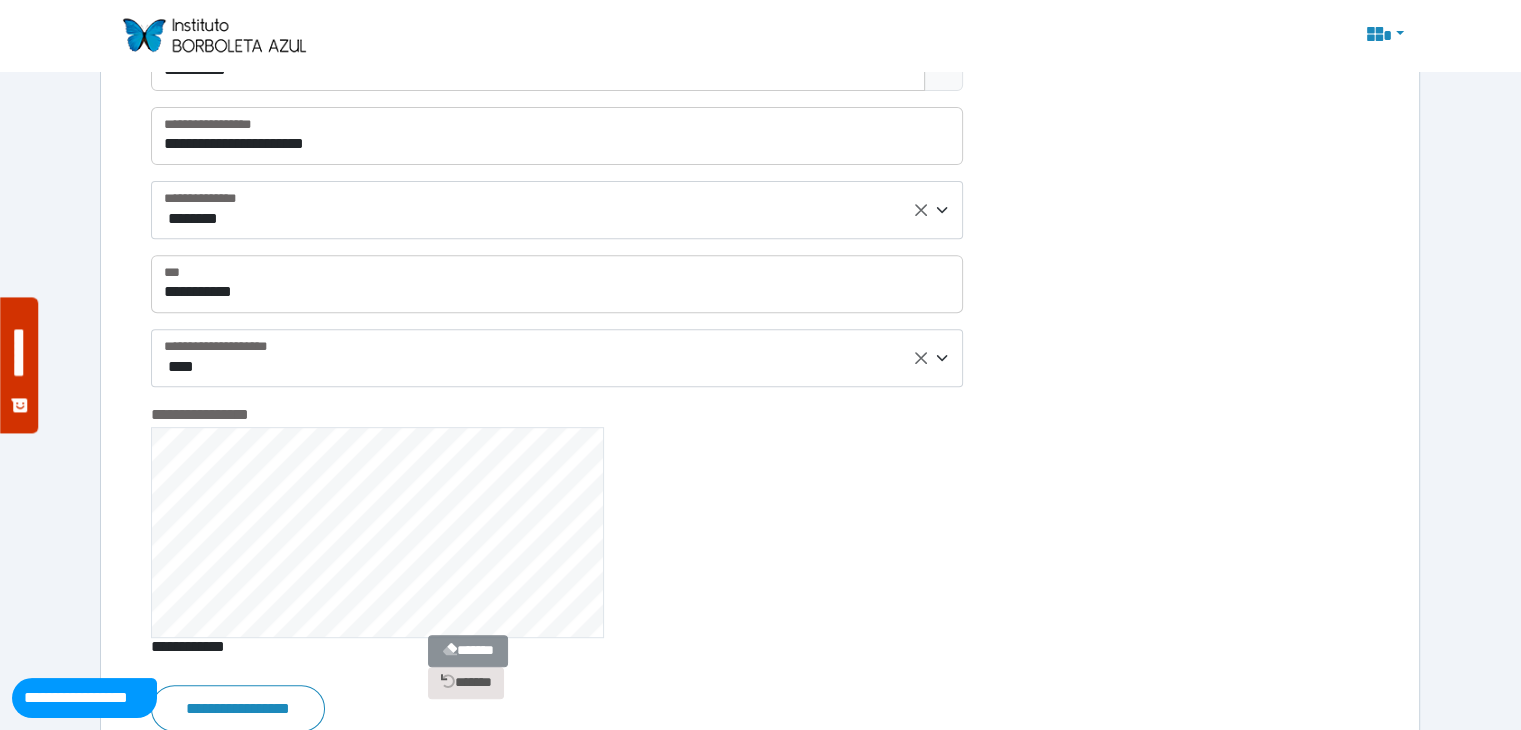 click on "******" at bounding box center [469, 650] 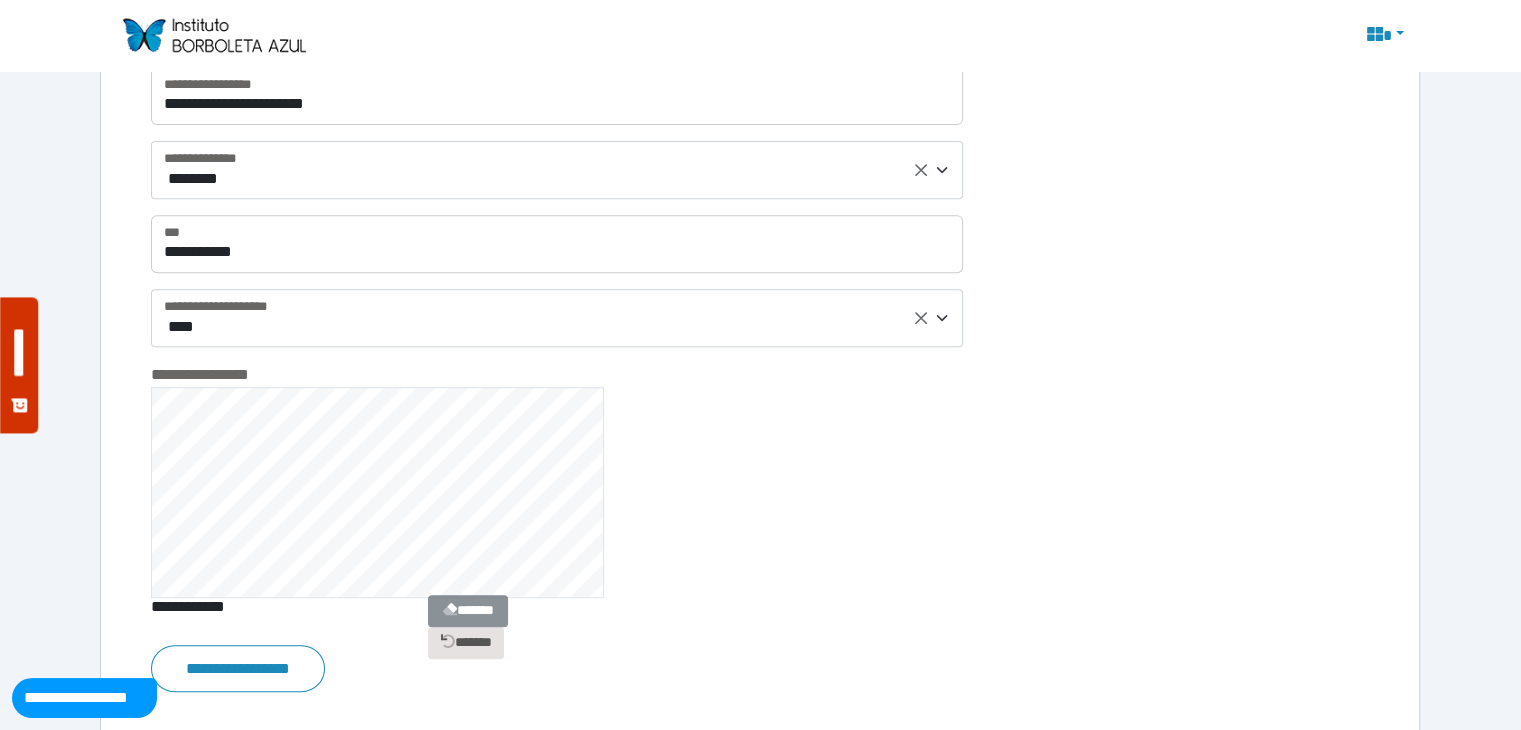 scroll, scrollTop: 811, scrollLeft: 0, axis: vertical 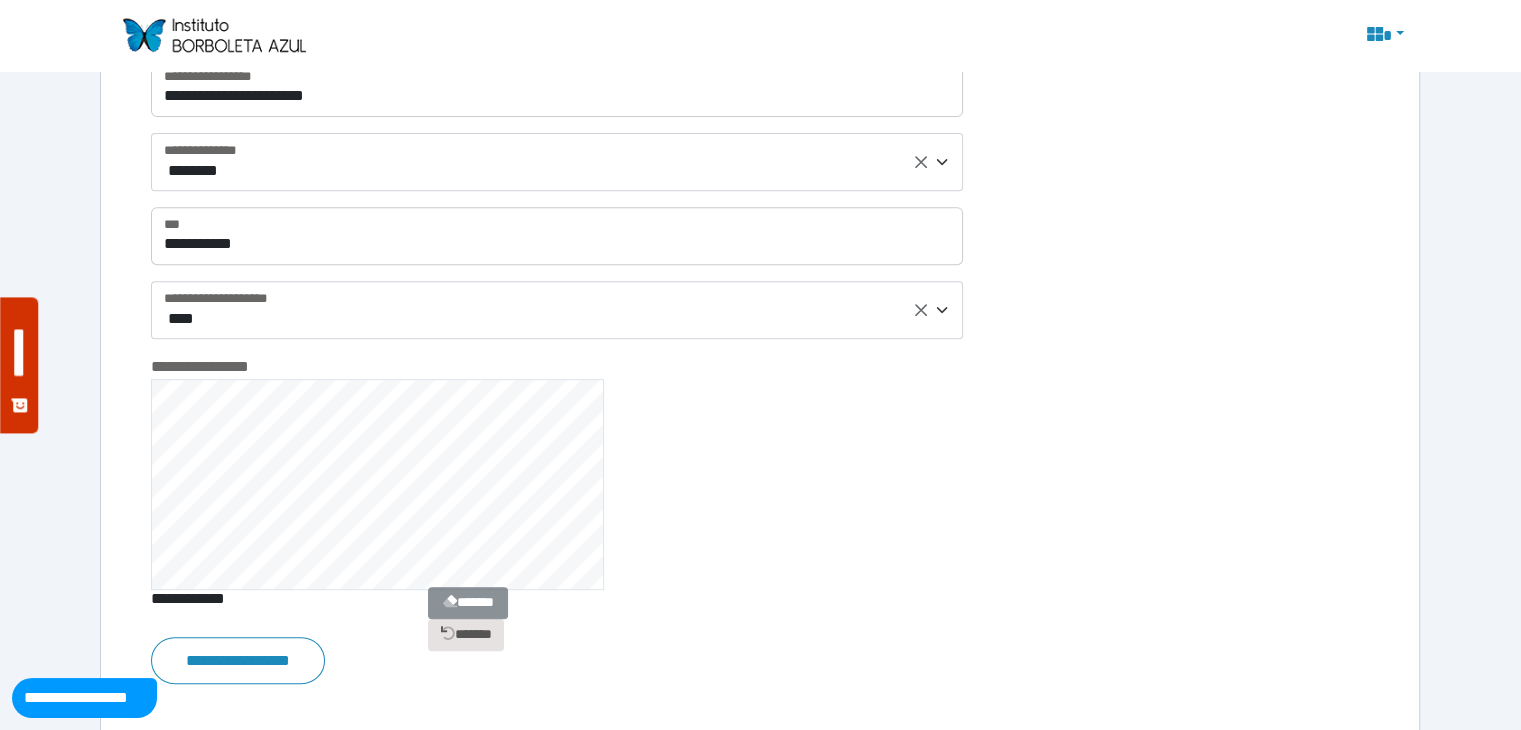 click on "******" at bounding box center [469, 602] 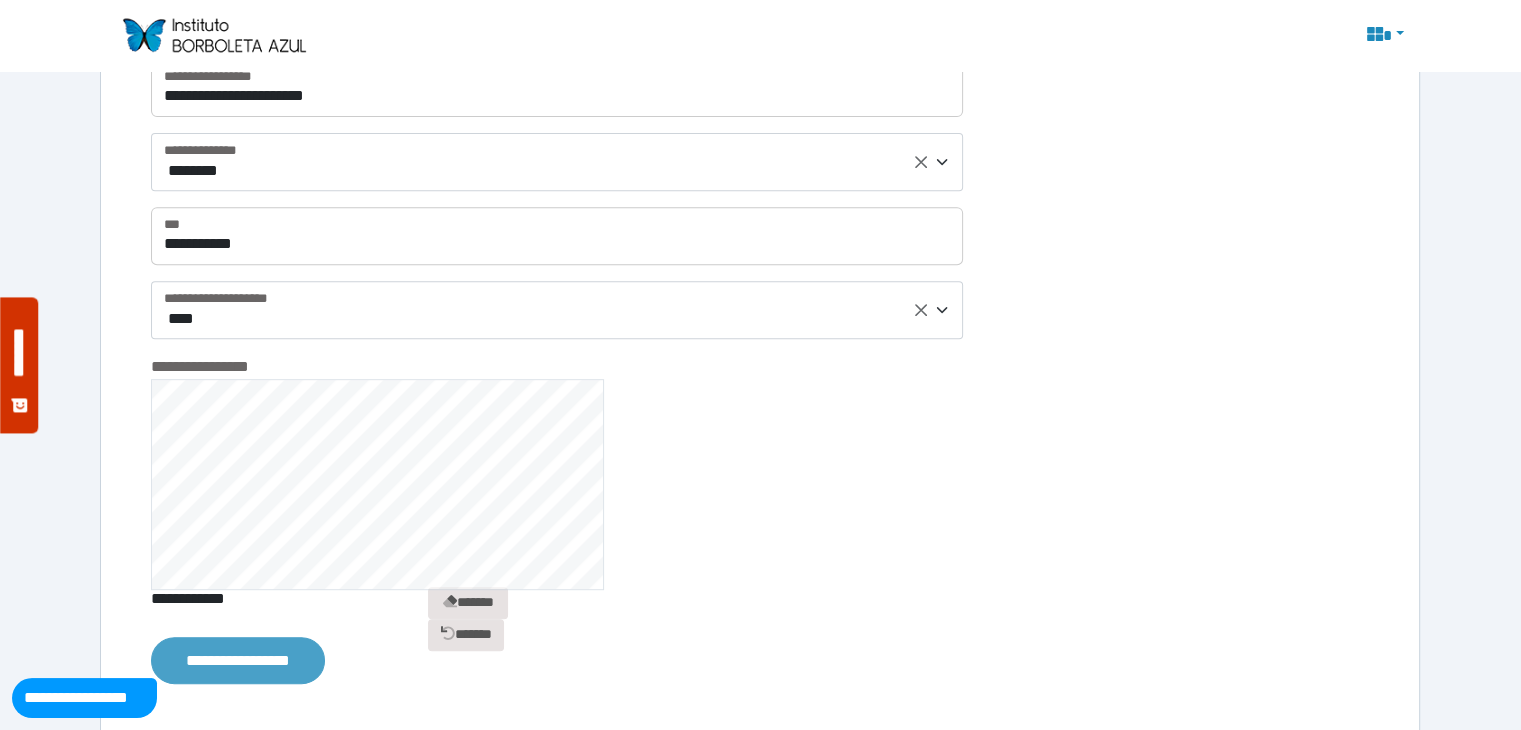 click on "**********" at bounding box center (238, 660) 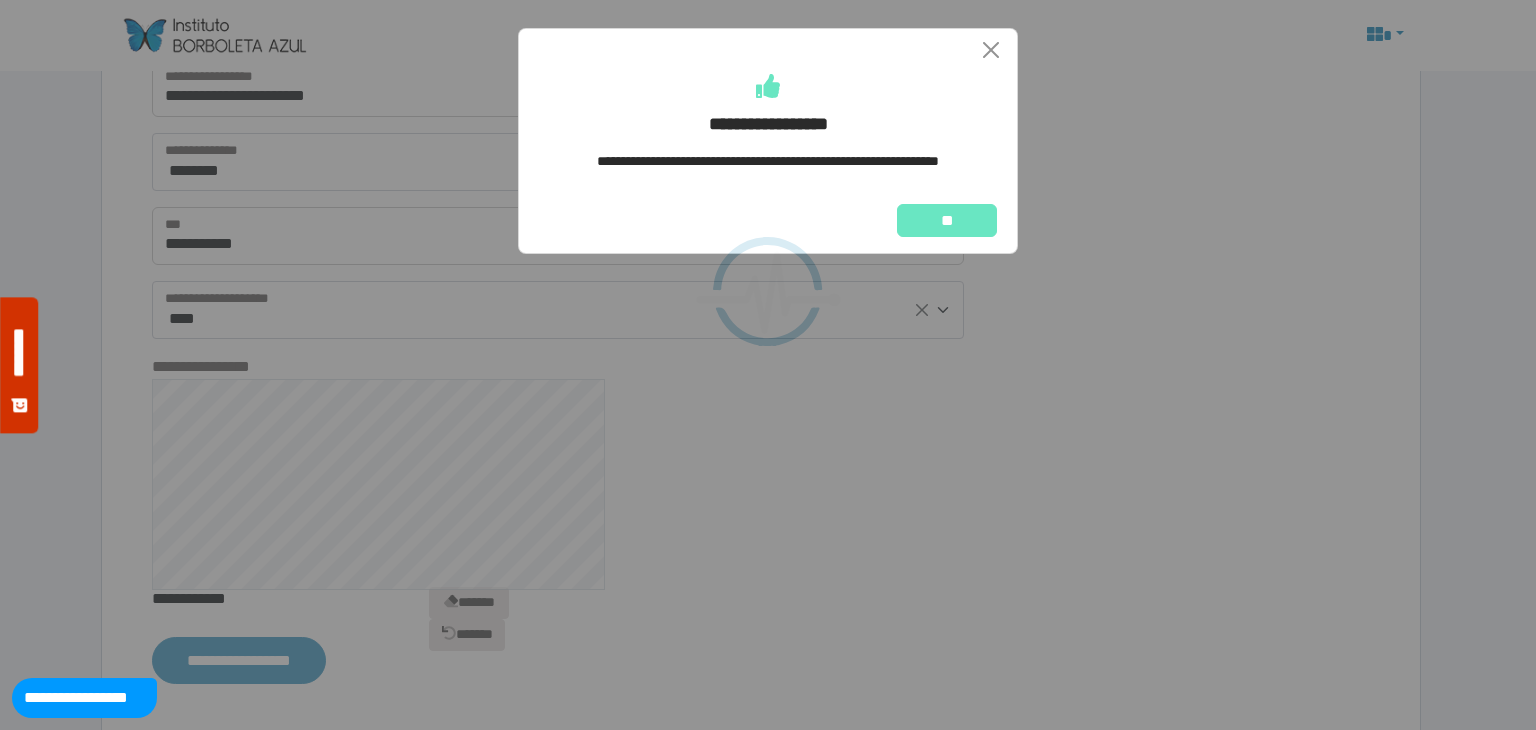type 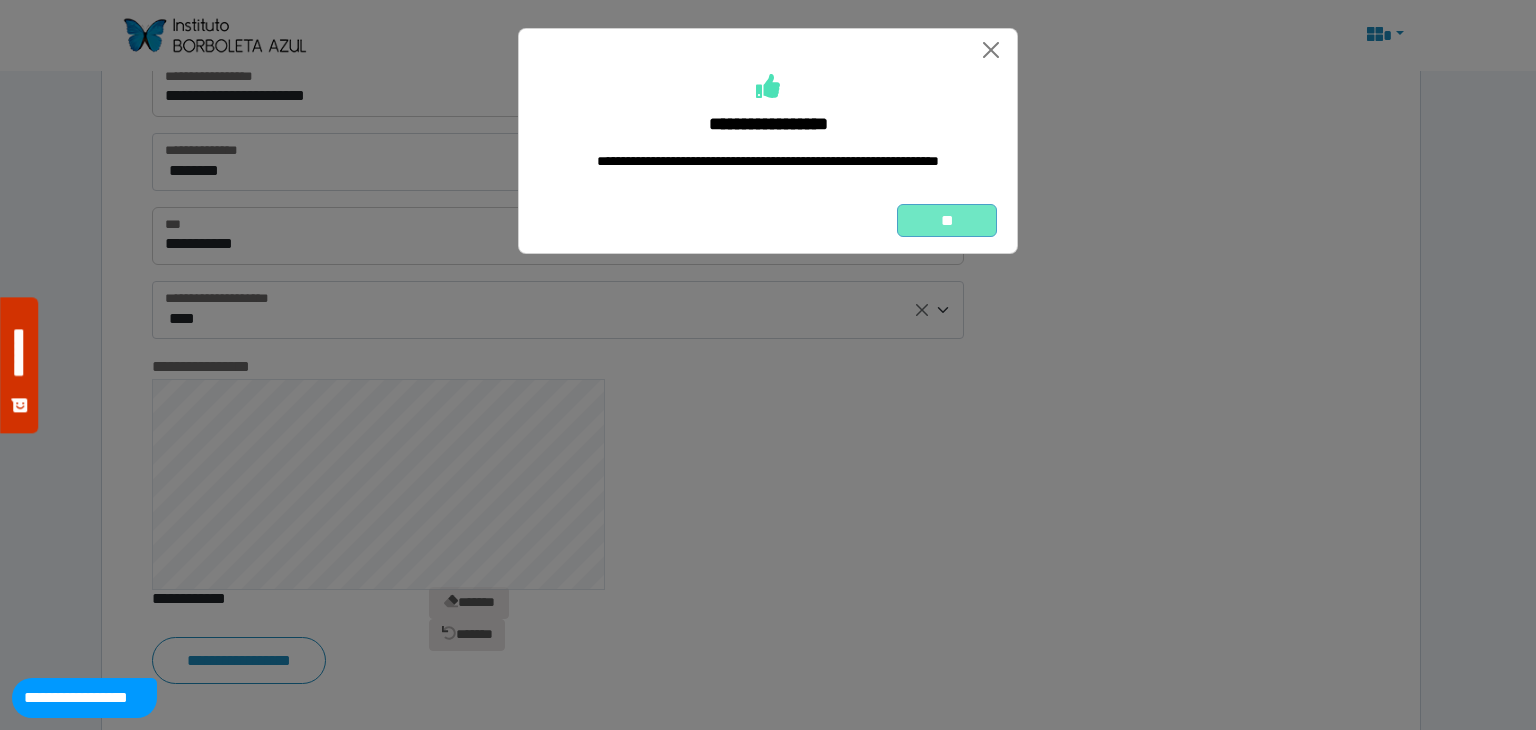 click on "**" at bounding box center (947, 221) 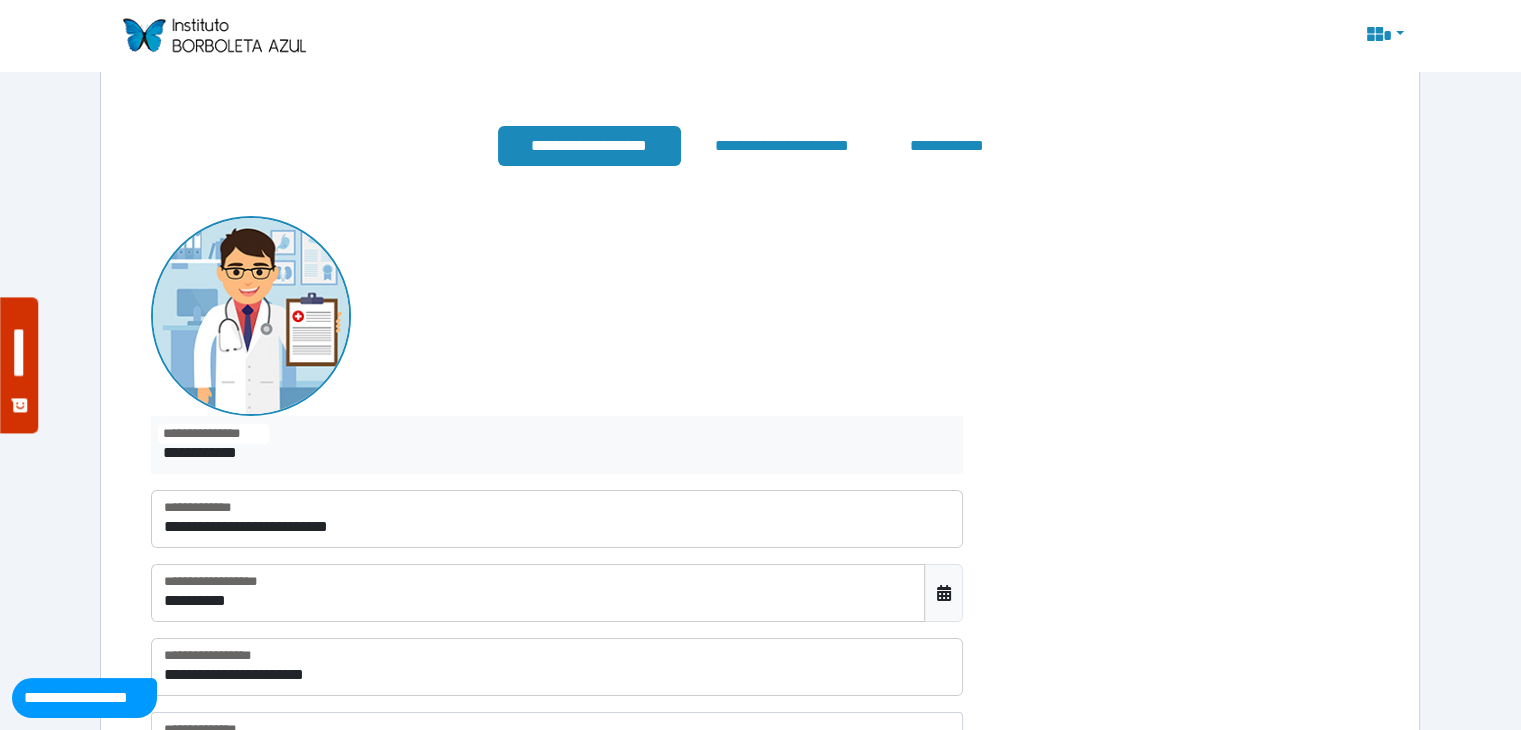 scroll, scrollTop: 0, scrollLeft: 0, axis: both 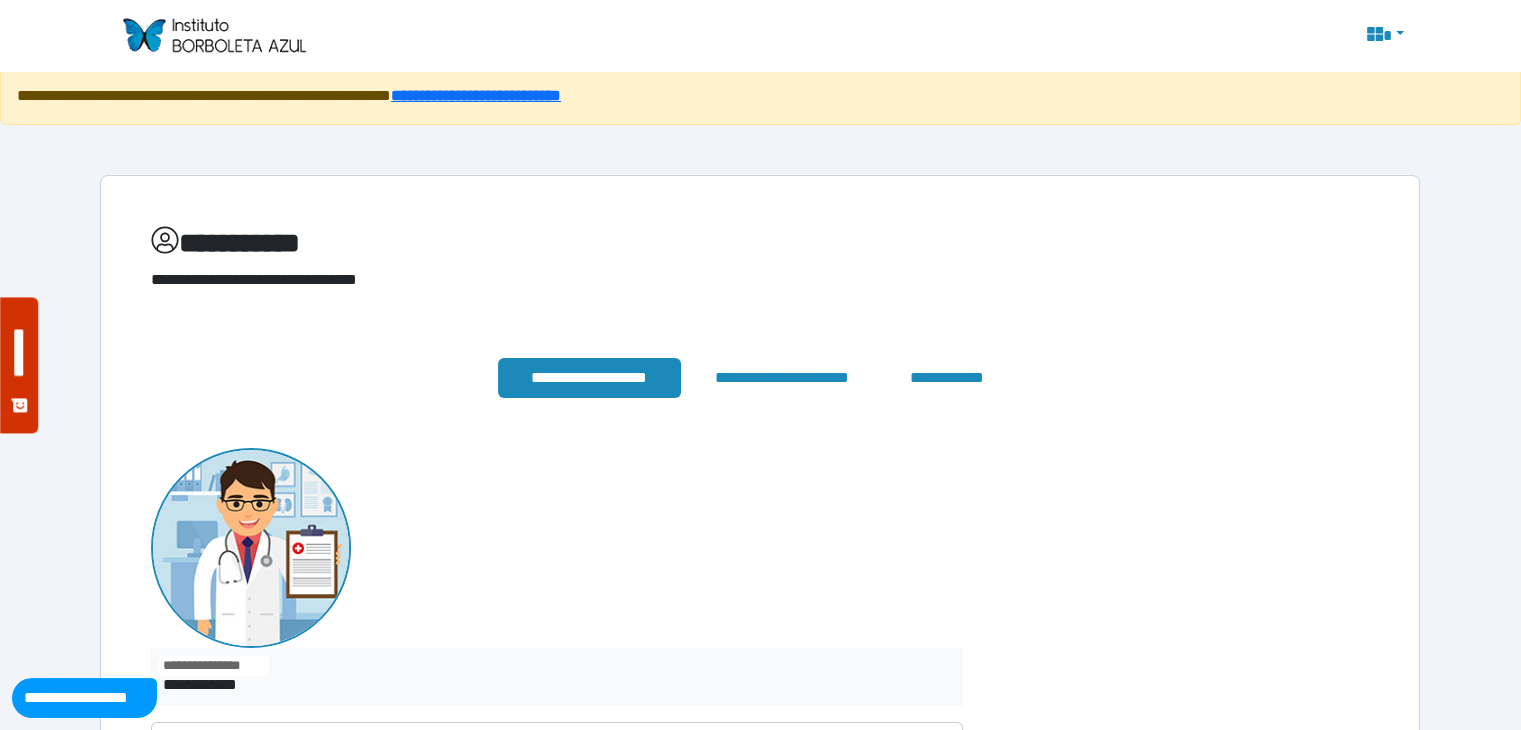 click at bounding box center (1384, 36) 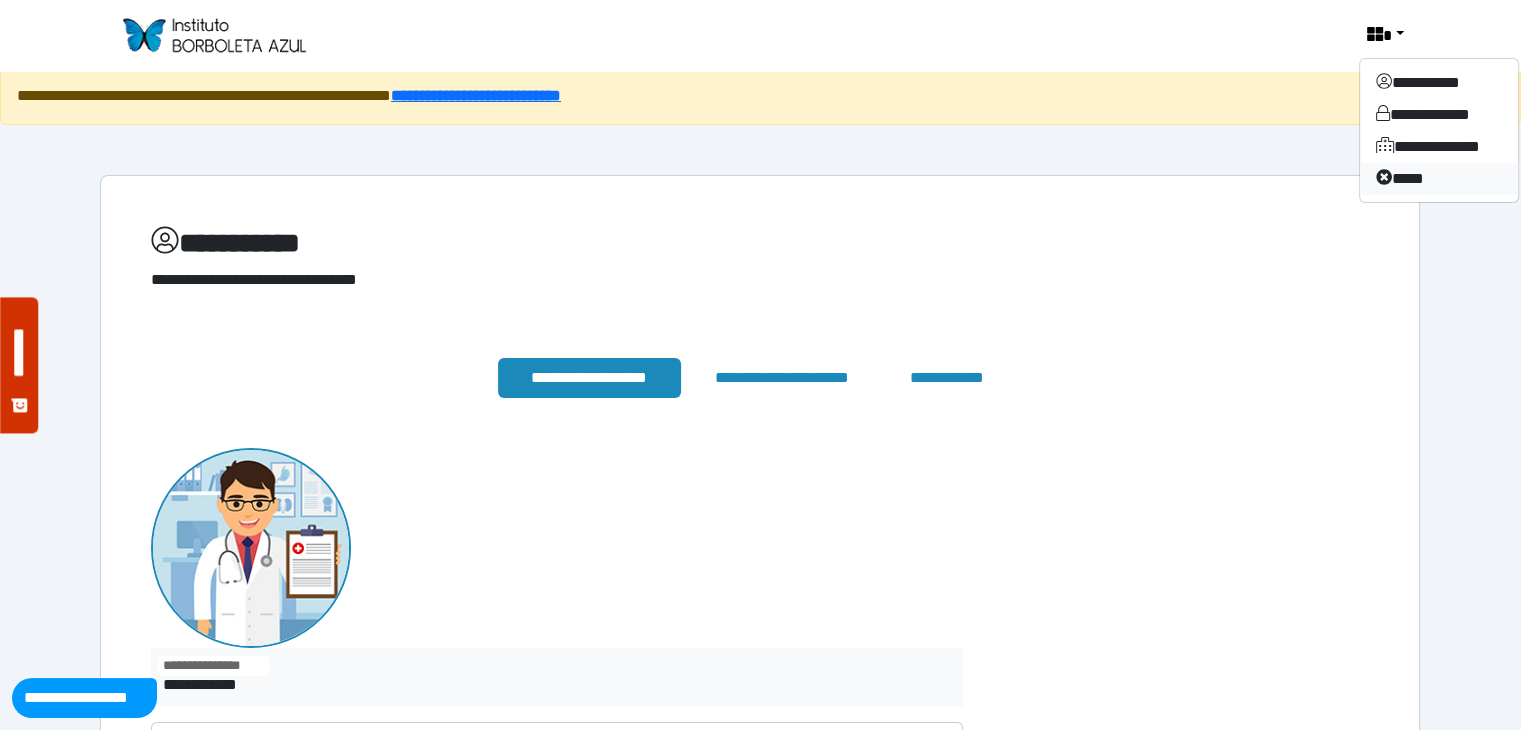 click on "****" at bounding box center [1439, 179] 